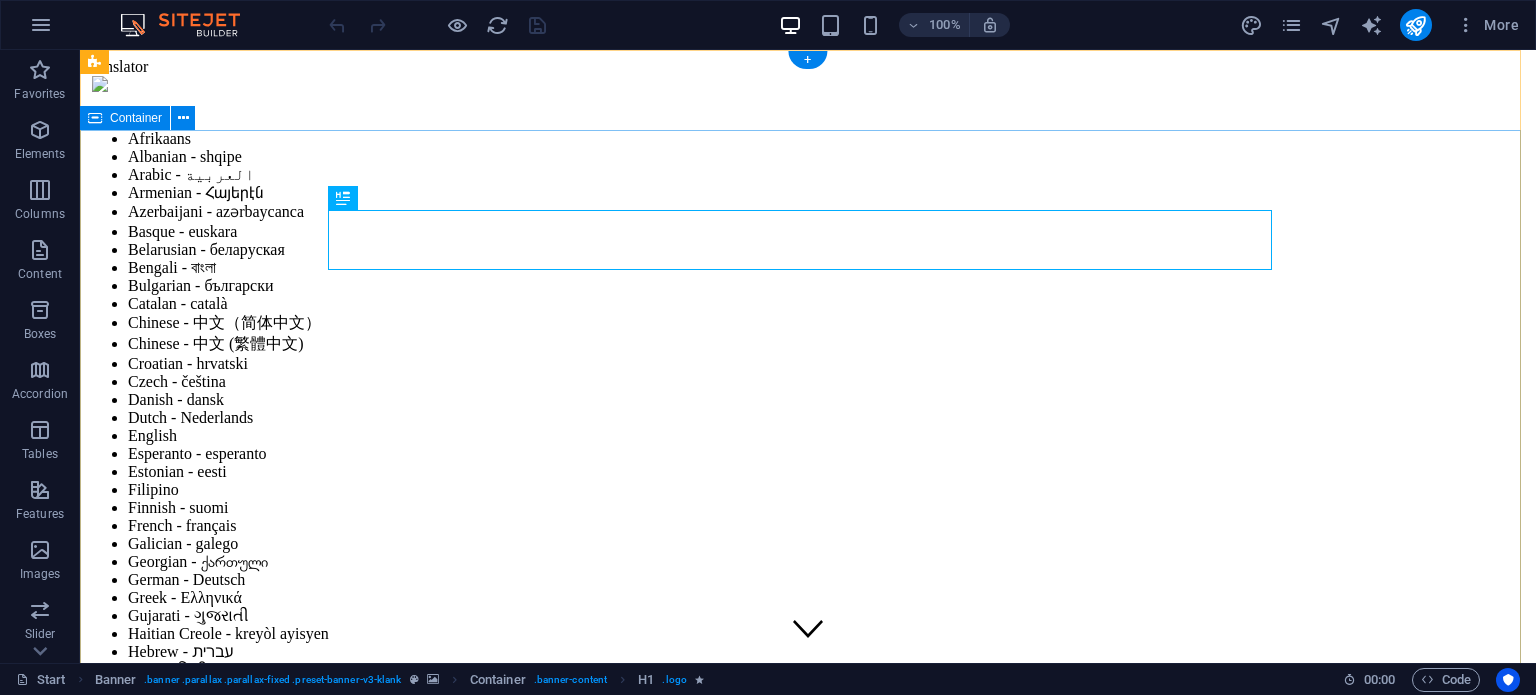 scroll, scrollTop: 0, scrollLeft: 0, axis: both 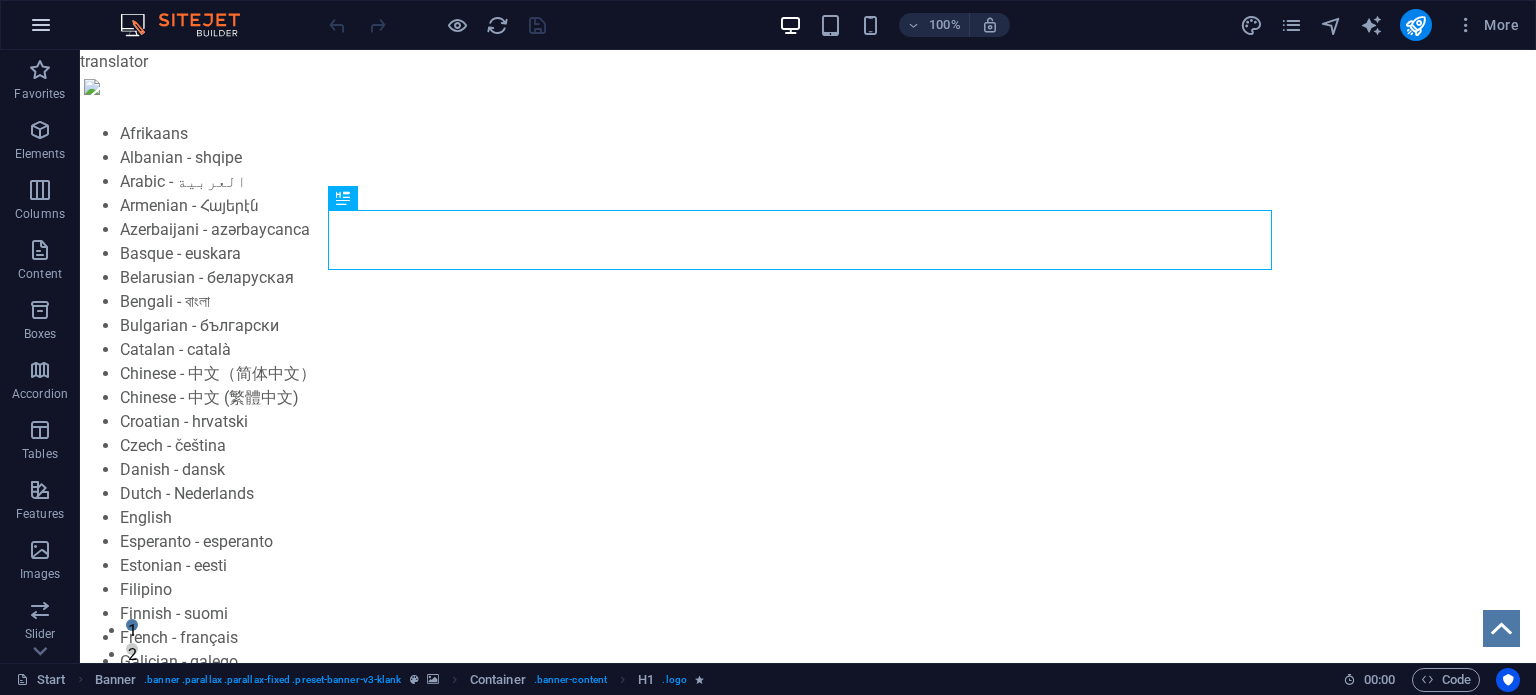 click at bounding box center (41, 25) 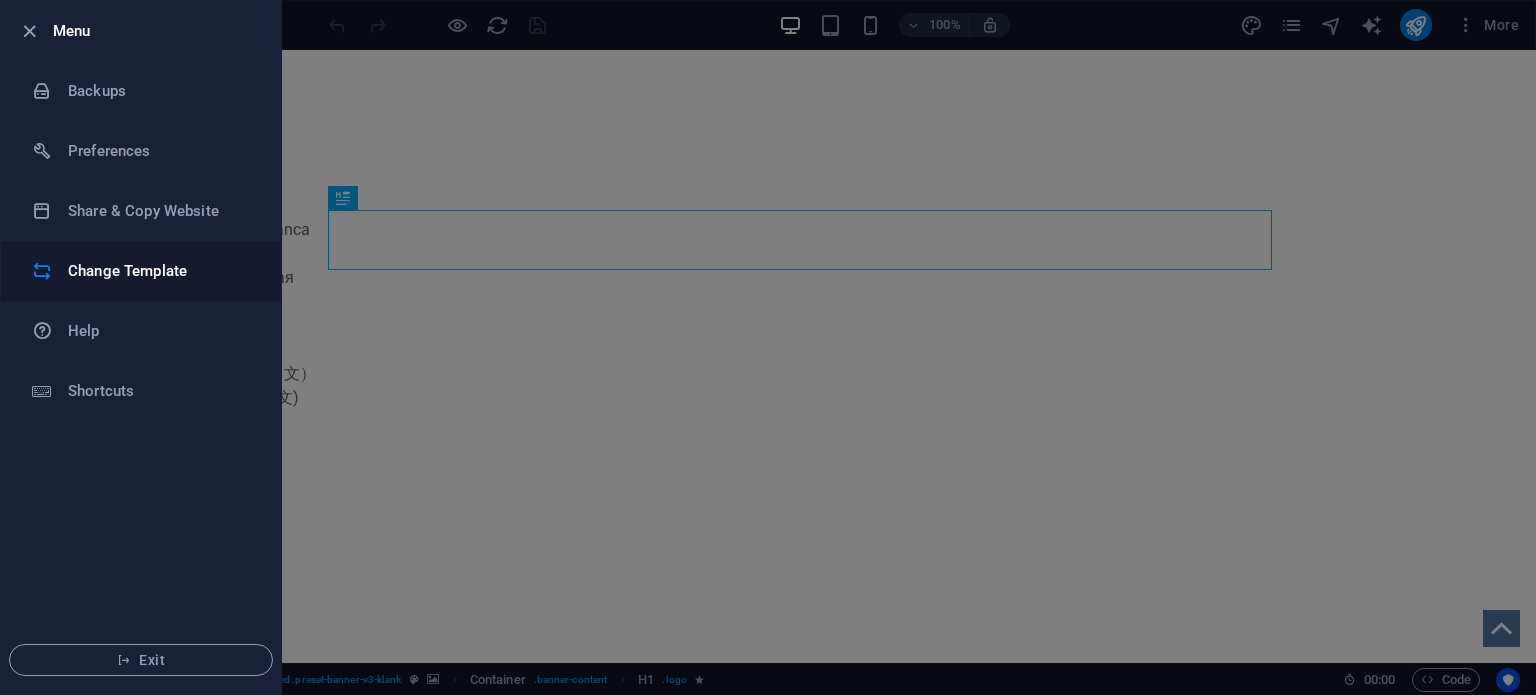 click on "Change Template" at bounding box center [160, 271] 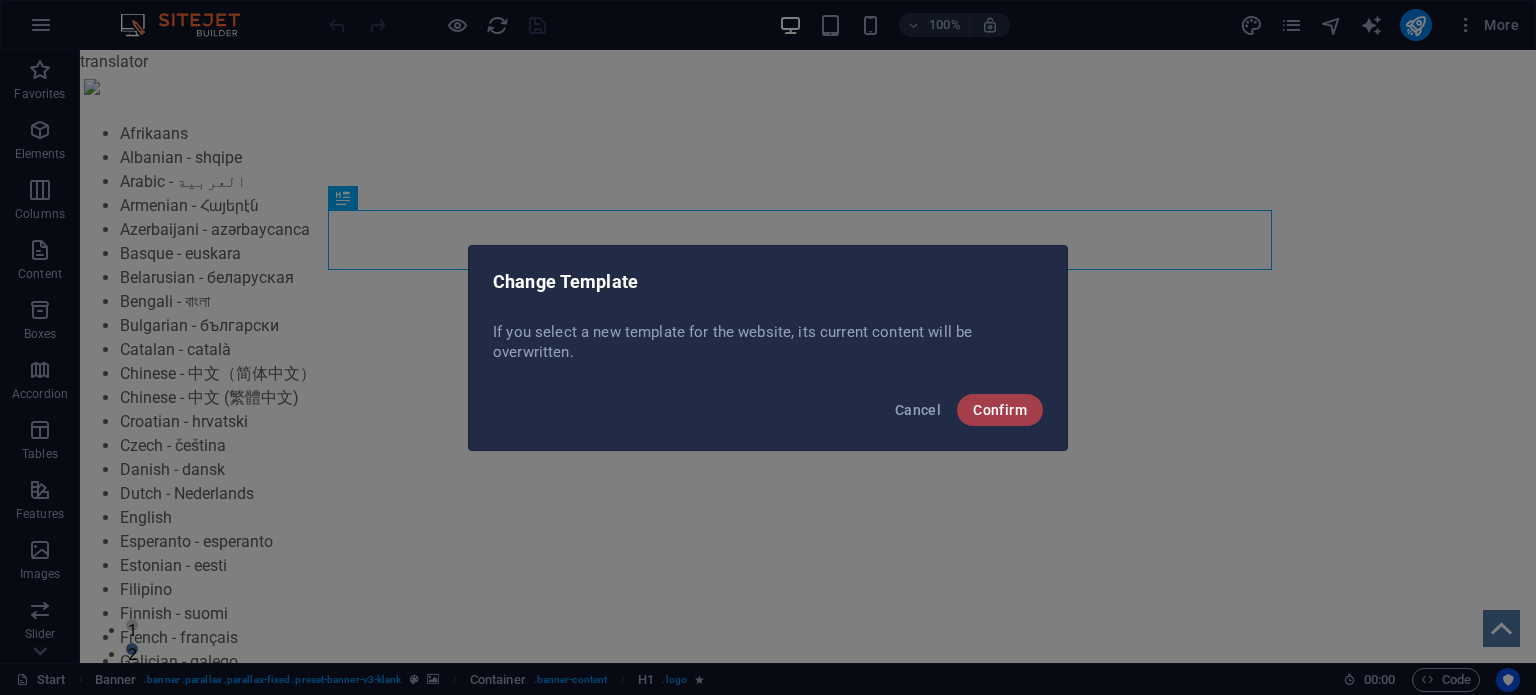 click on "Confirm" at bounding box center [1000, 410] 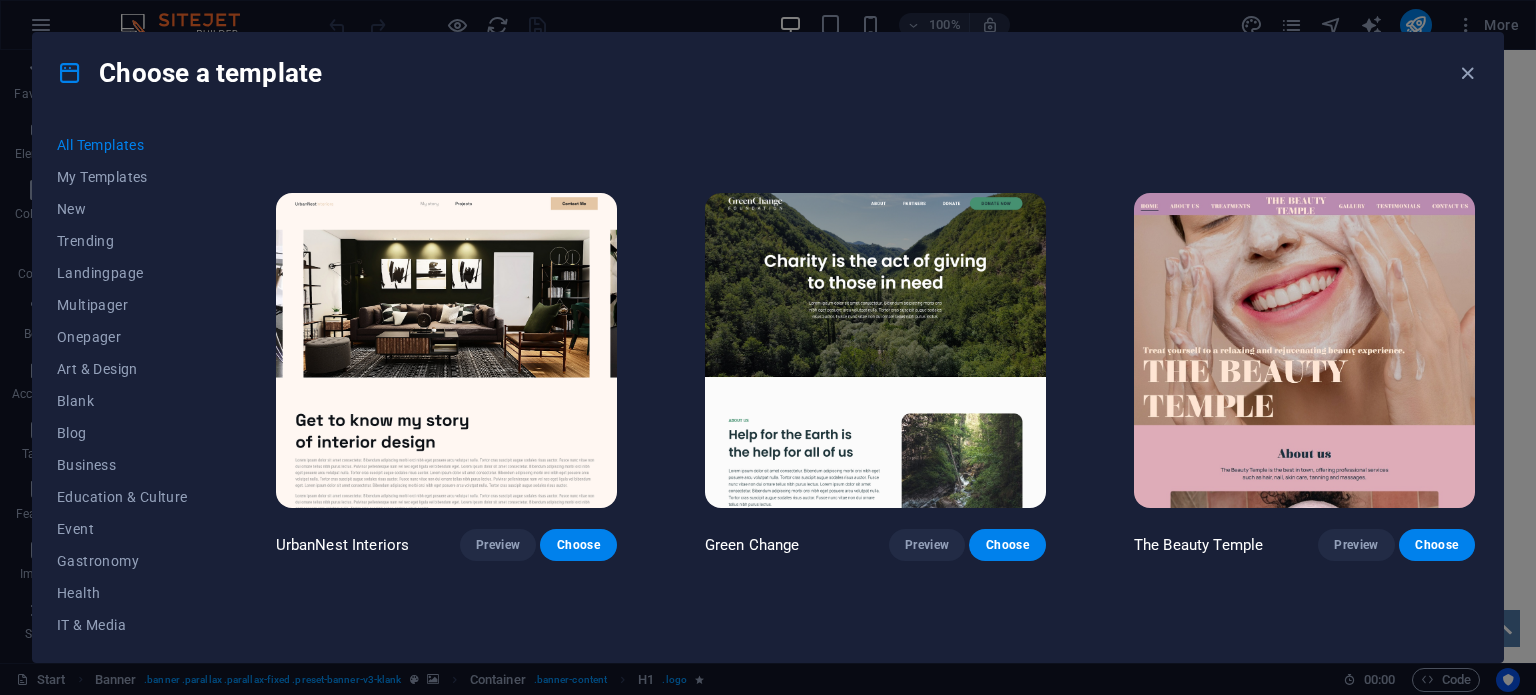 scroll, scrollTop: 2198, scrollLeft: 0, axis: vertical 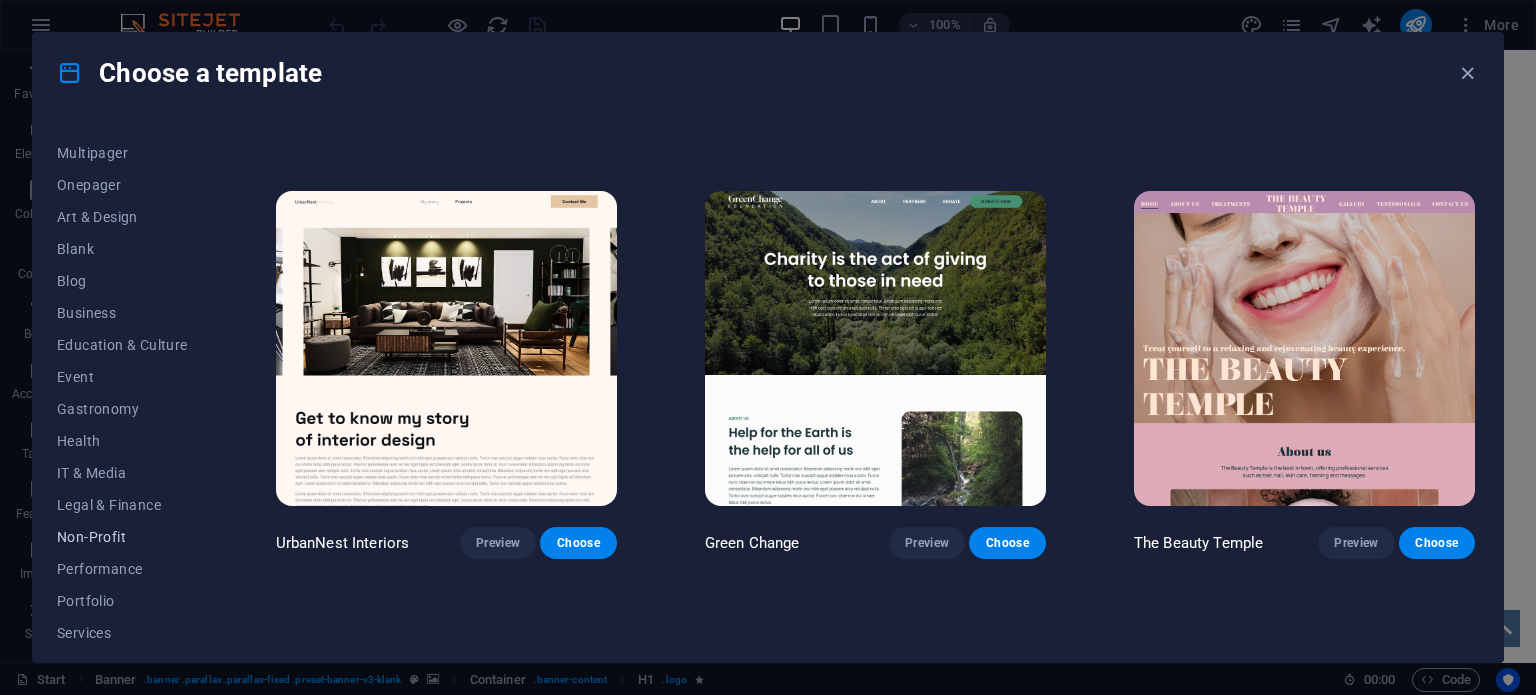 click on "Non-Profit" at bounding box center [122, 537] 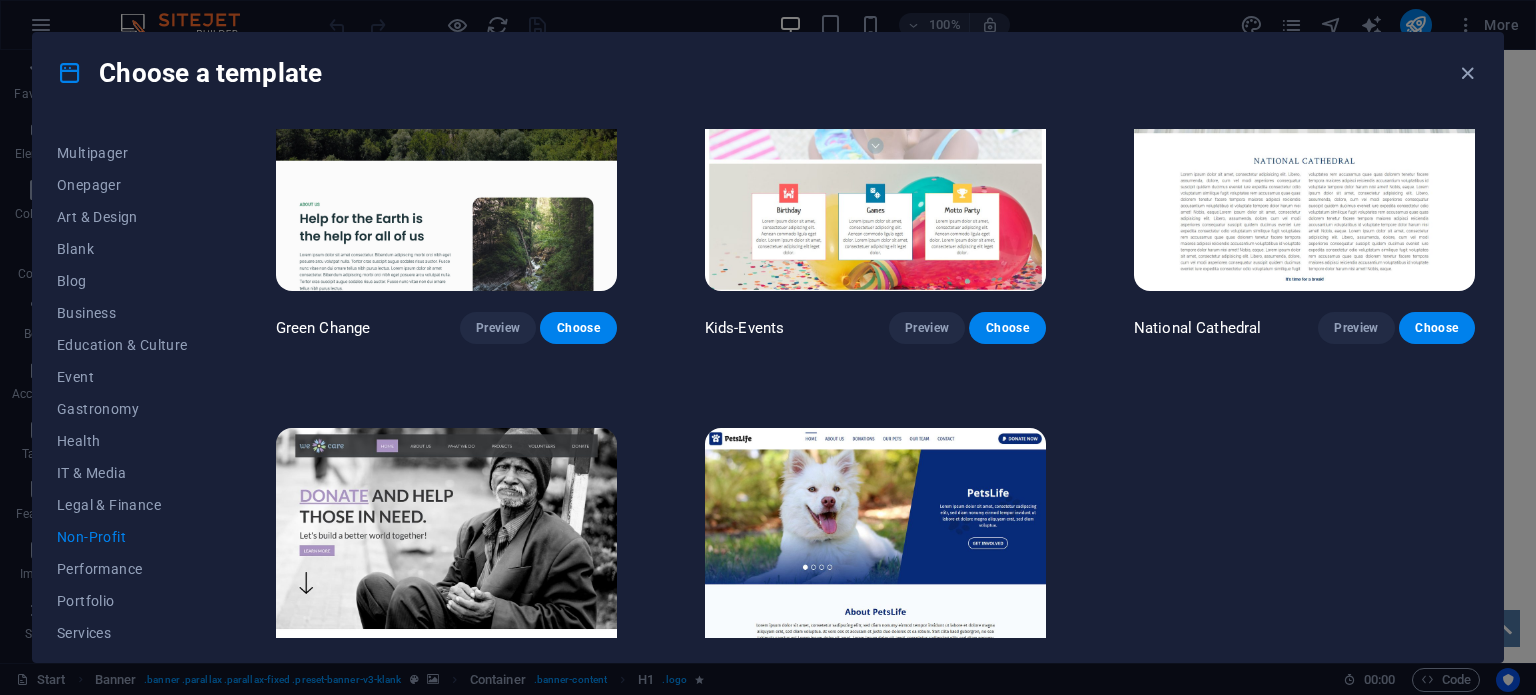 scroll, scrollTop: 0, scrollLeft: 0, axis: both 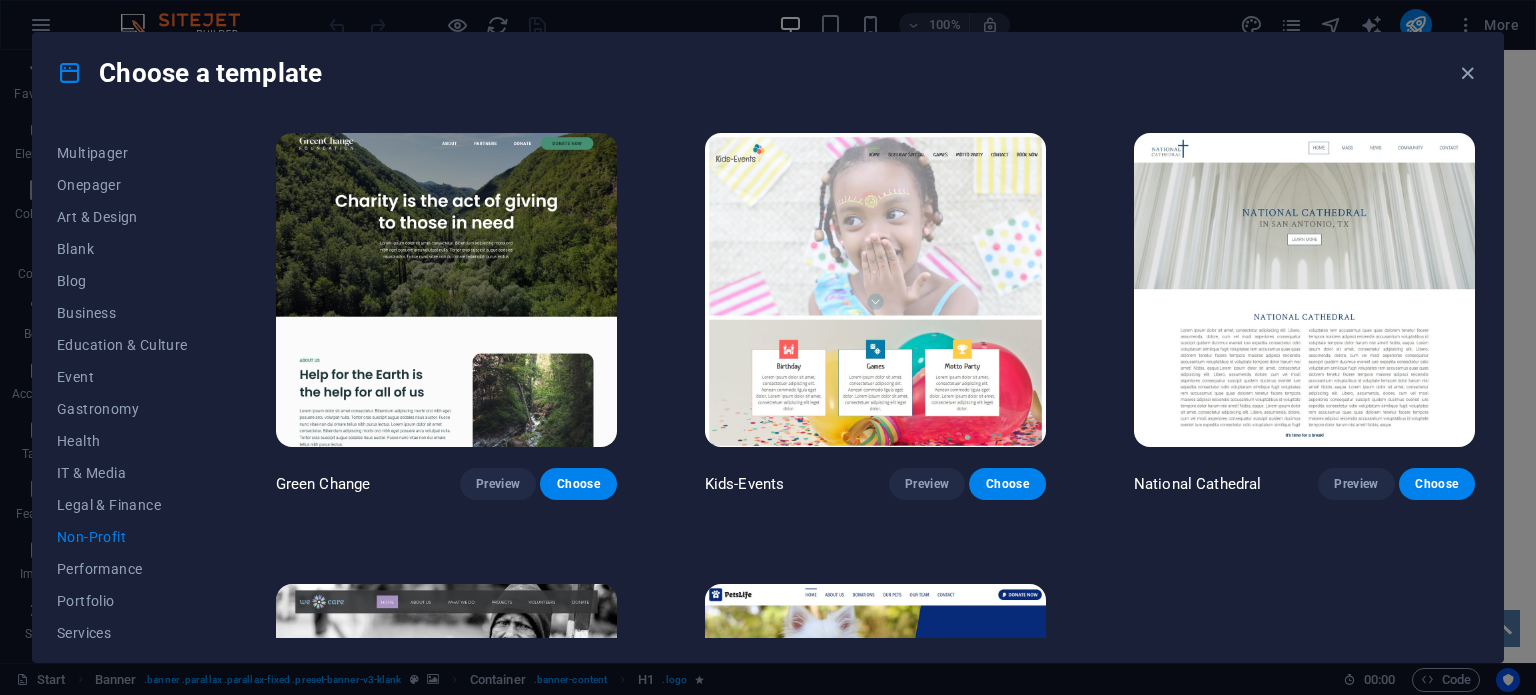 click at bounding box center [446, 290] 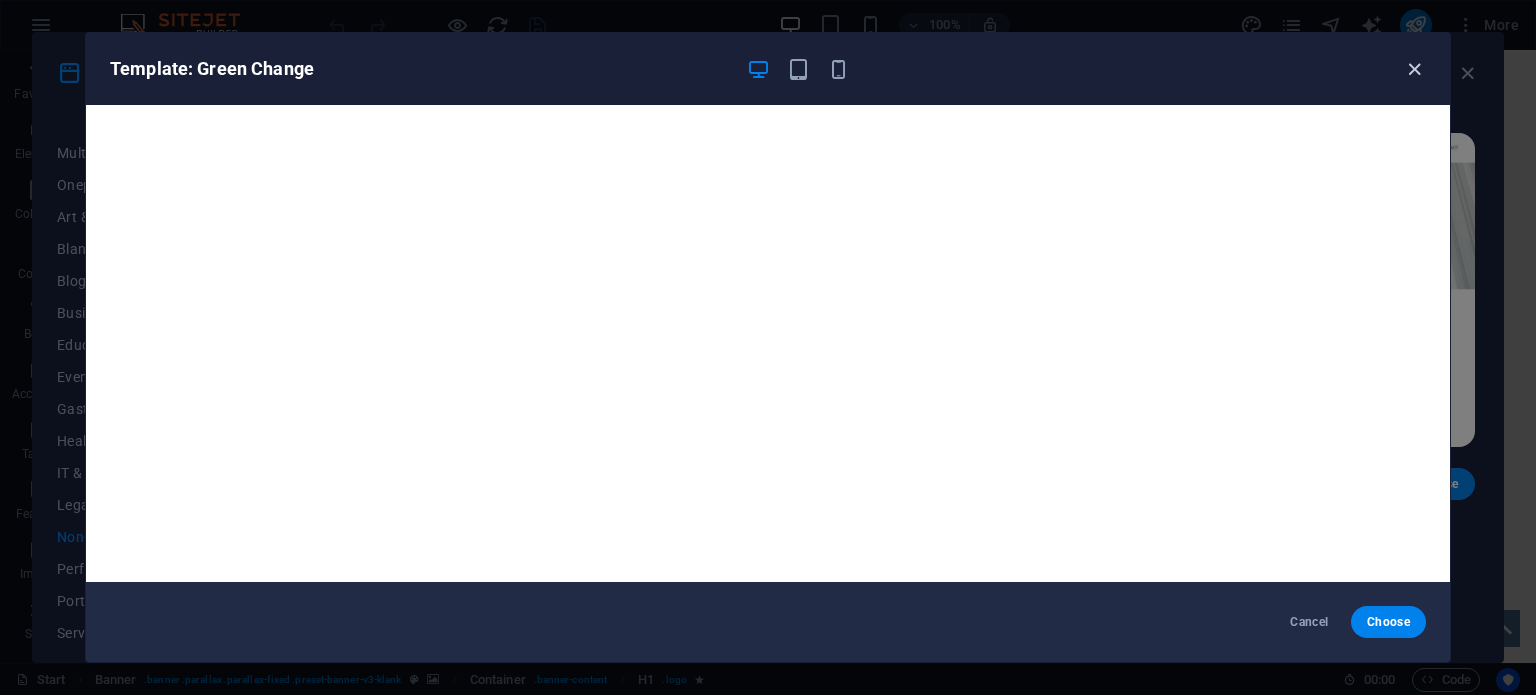 click at bounding box center (1414, 69) 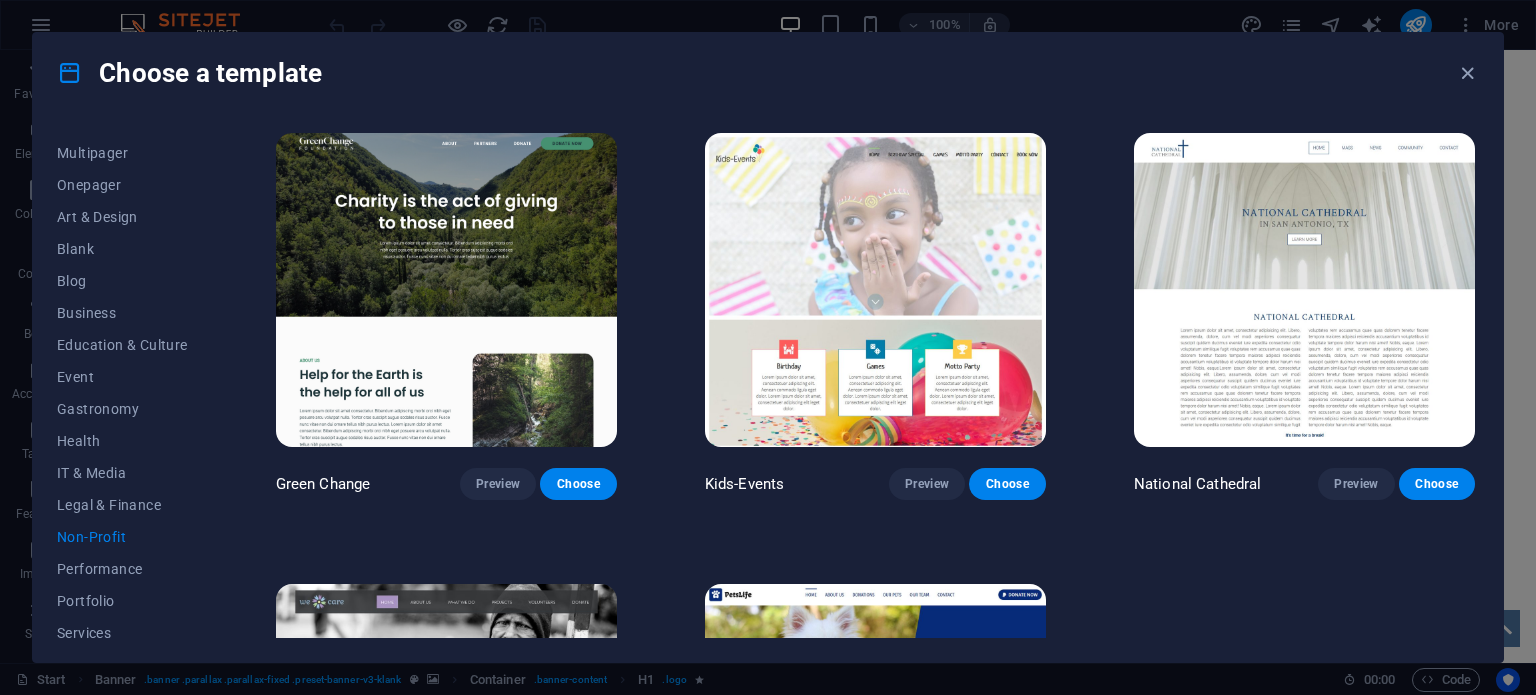 scroll, scrollTop: 308, scrollLeft: 0, axis: vertical 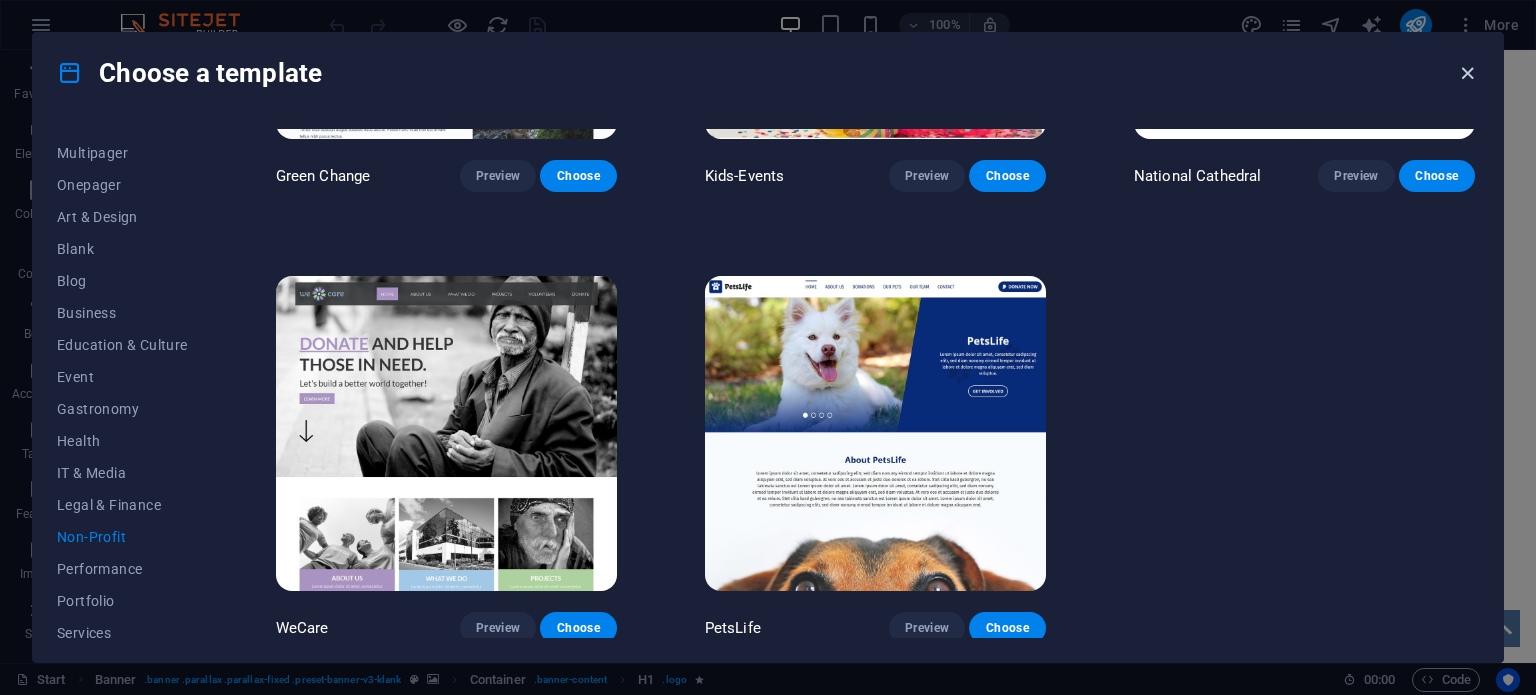 click at bounding box center [1467, 73] 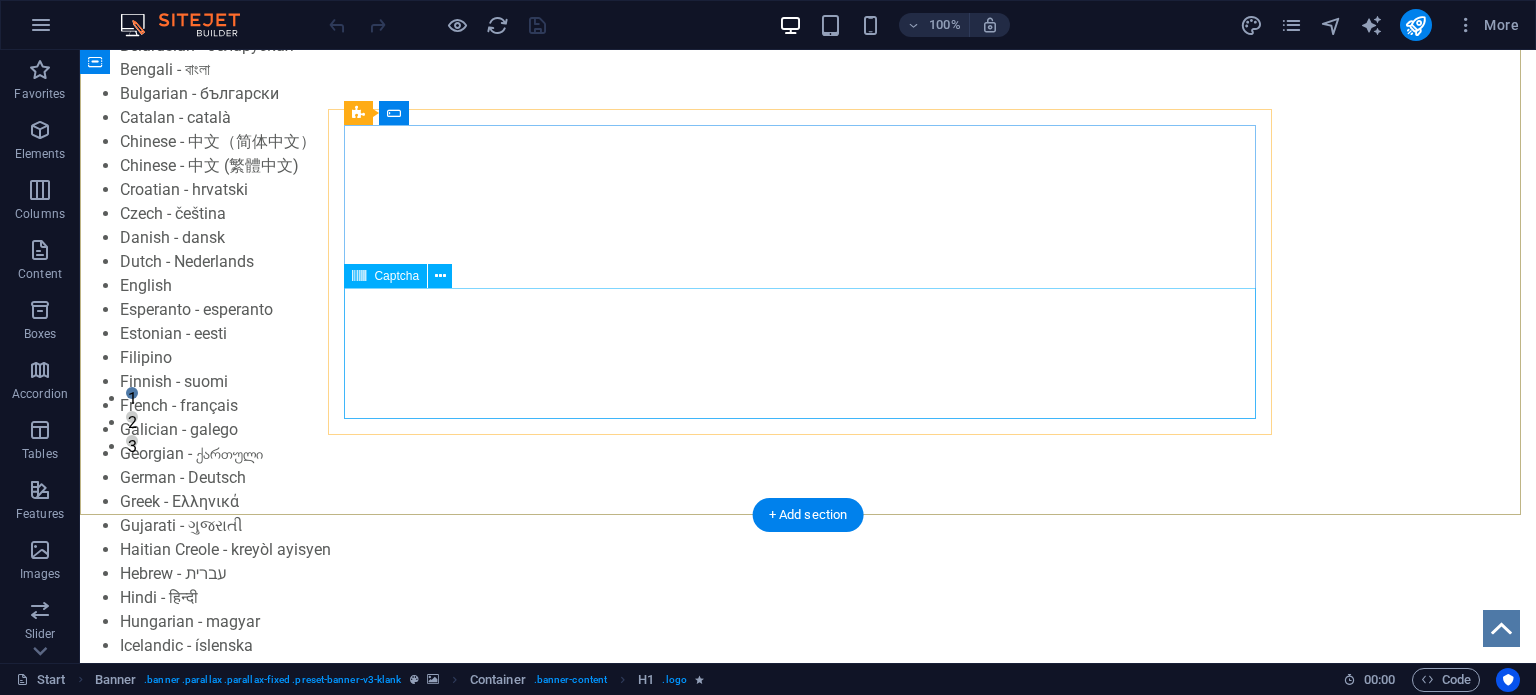 scroll, scrollTop: 0, scrollLeft: 0, axis: both 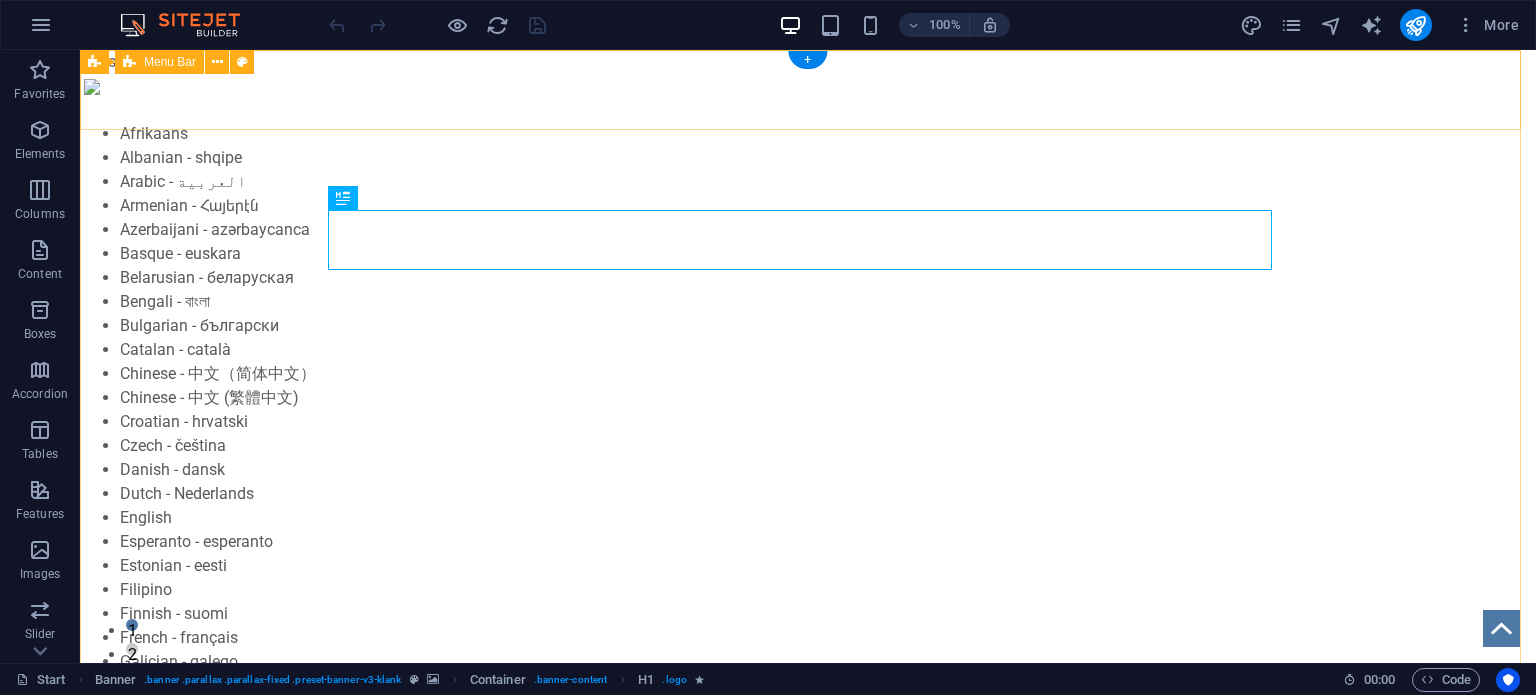 click on "Home Services Pricing Features Contact" at bounding box center [808, 1782] 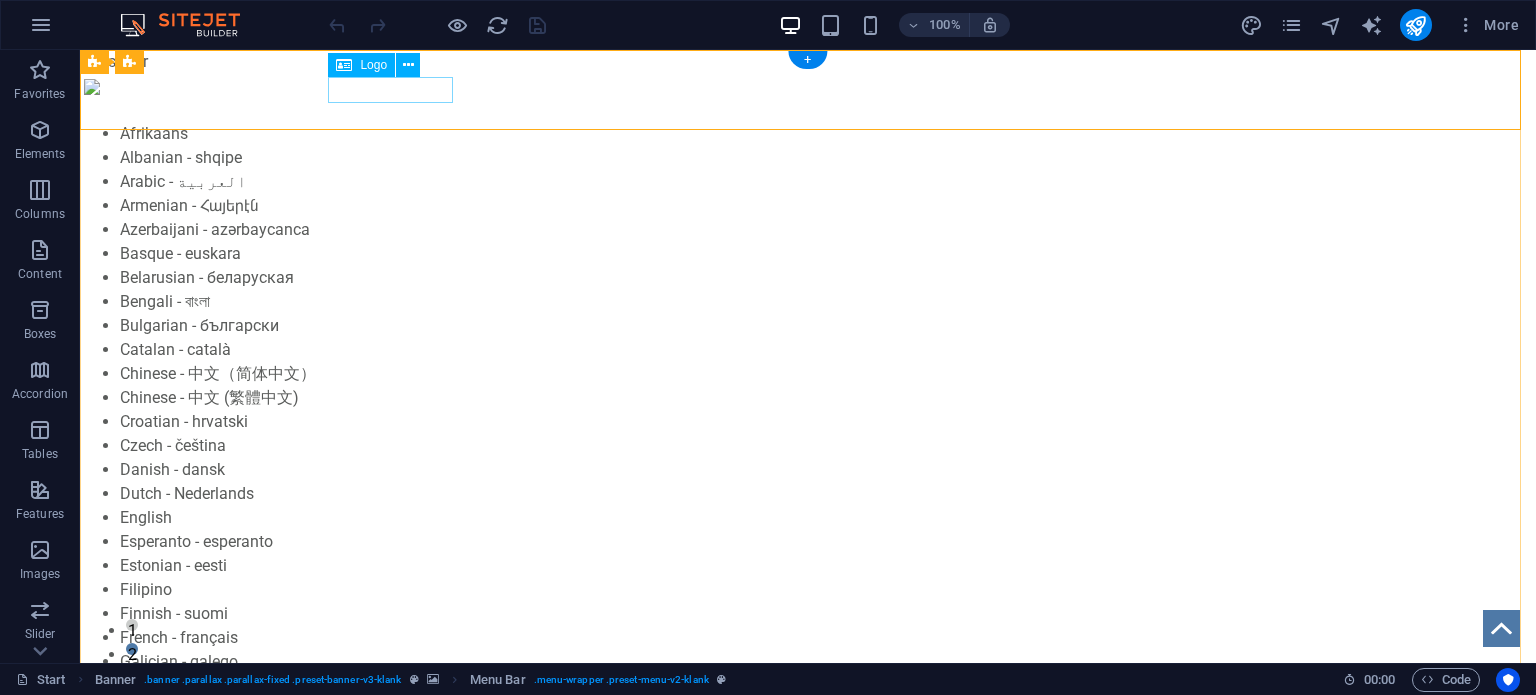 click at bounding box center (808, 1758) 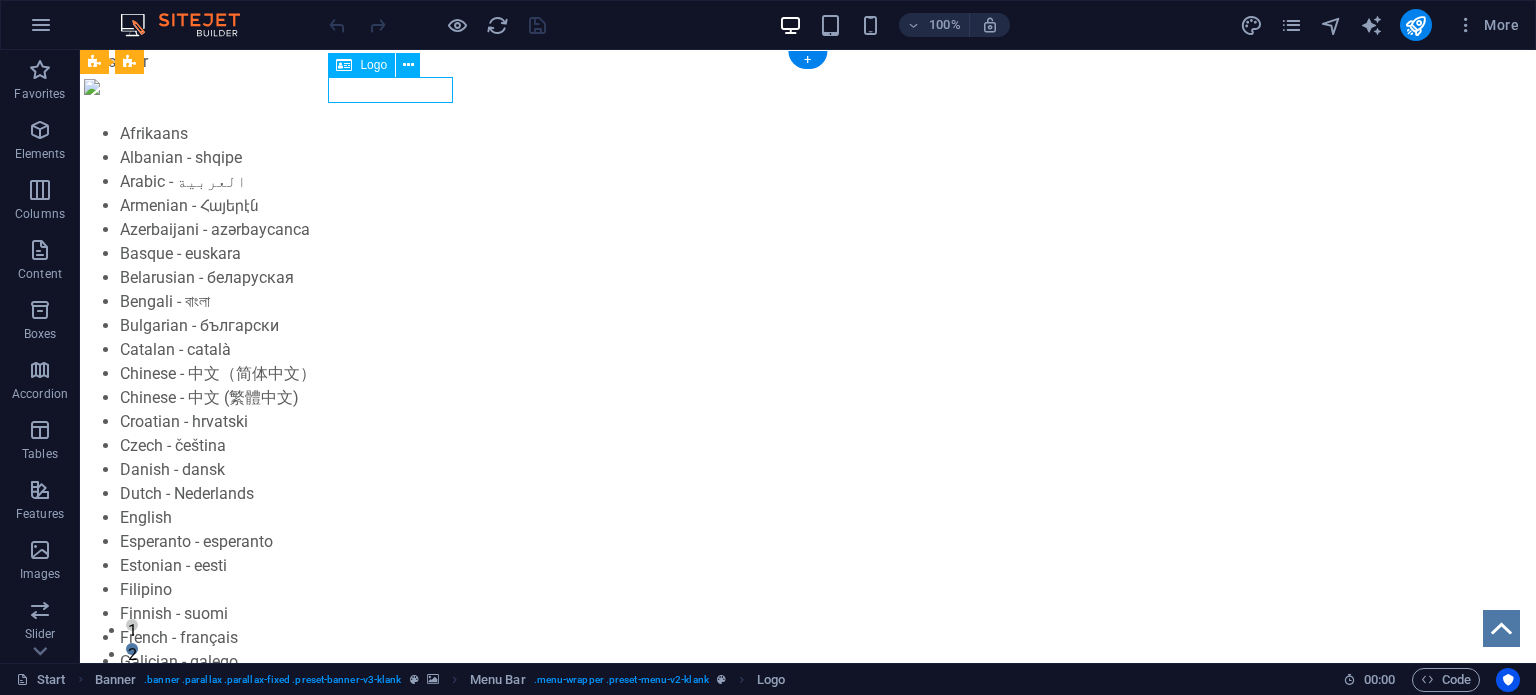 click at bounding box center (808, 1758) 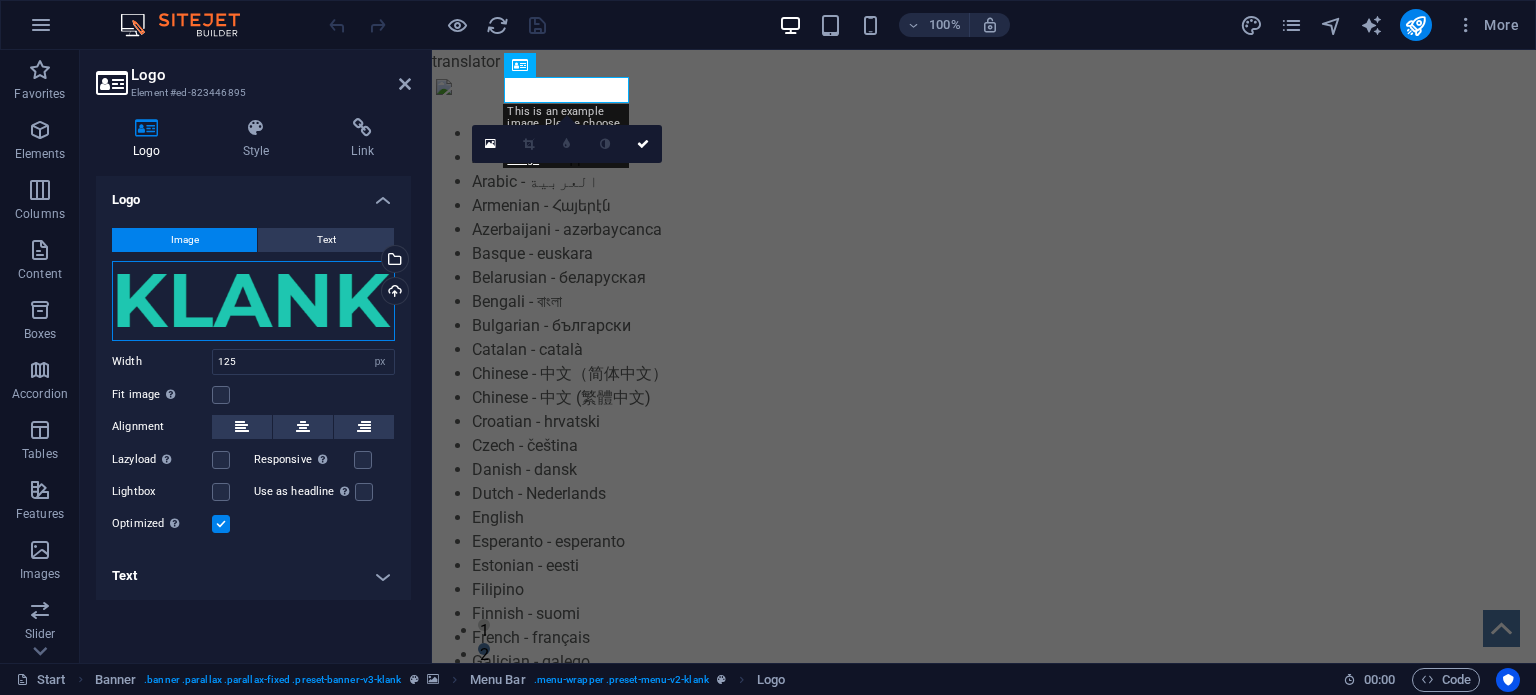 click on "Drag files here, click to choose files or select files from Files or our free stock photos & videos" at bounding box center [253, 301] 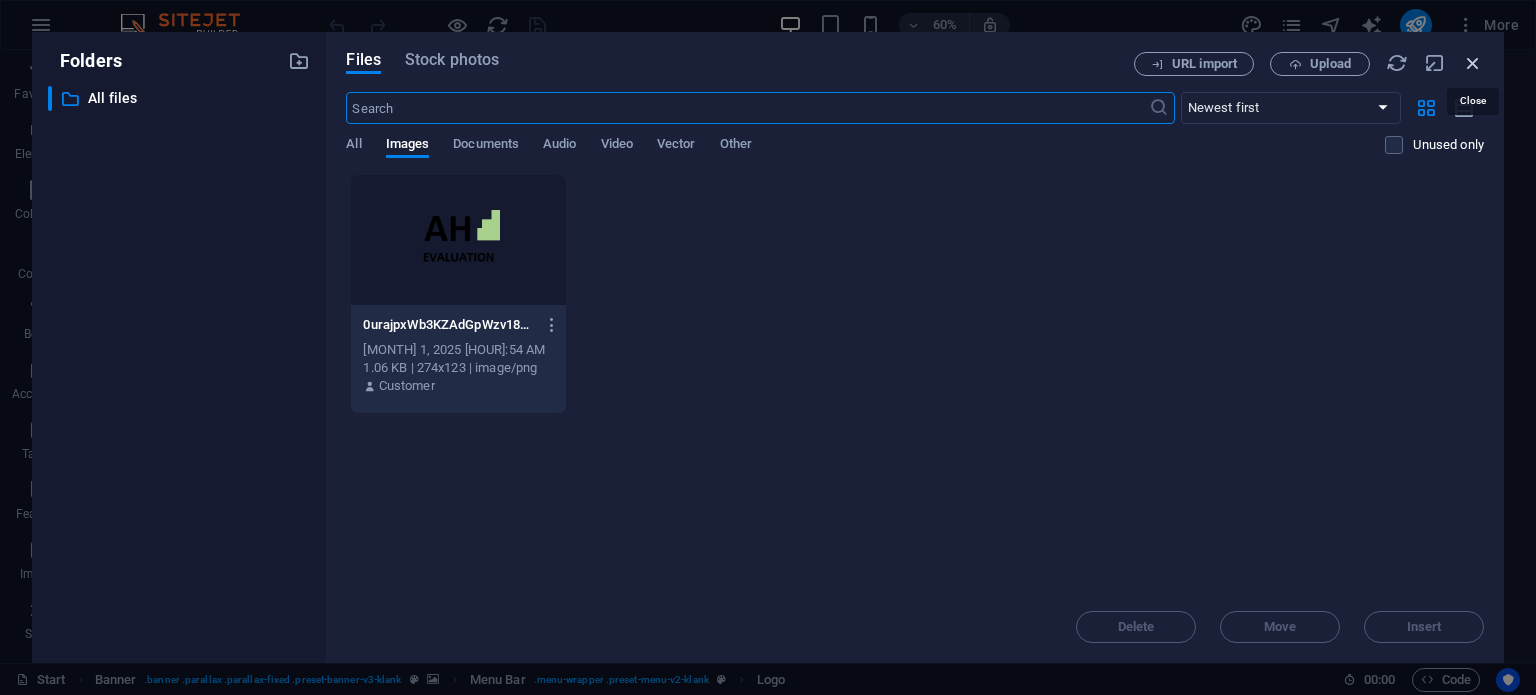 click at bounding box center (1473, 63) 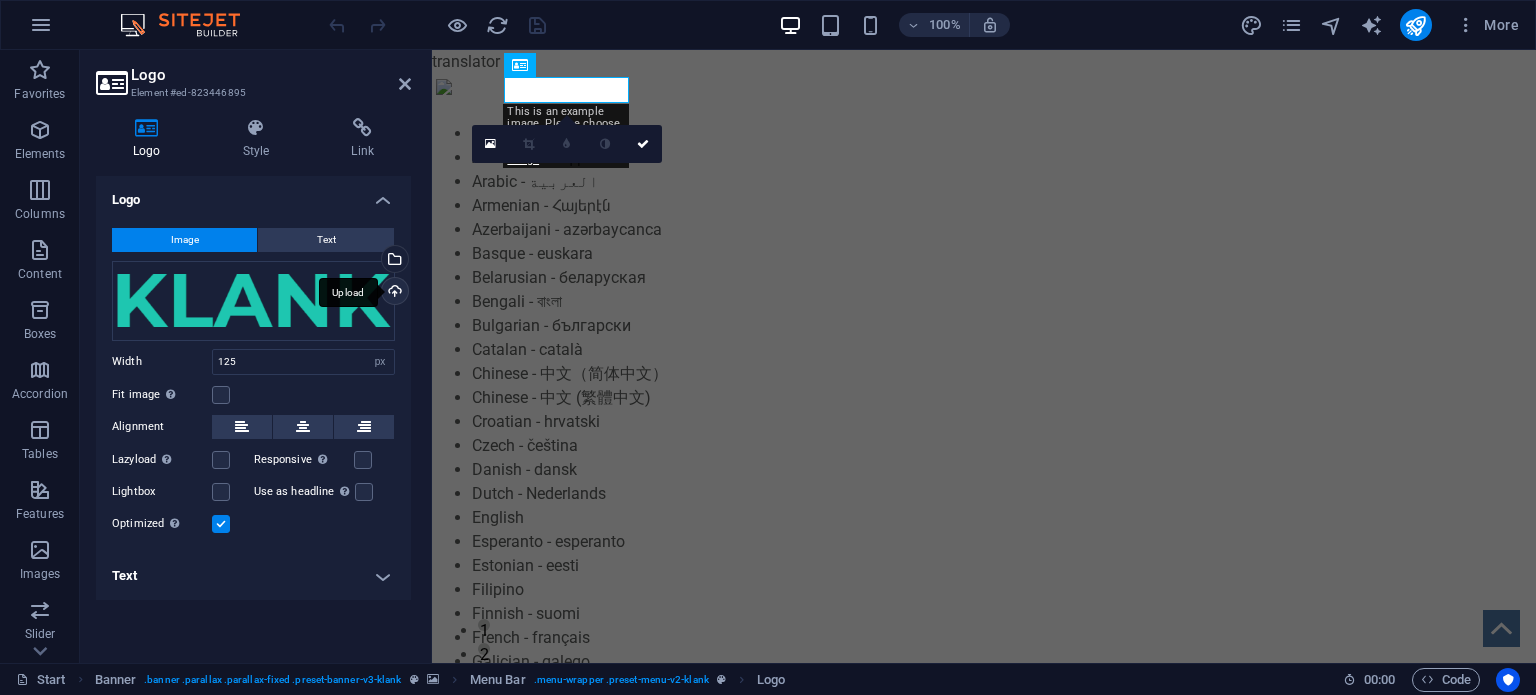 click on "Upload" at bounding box center (393, 293) 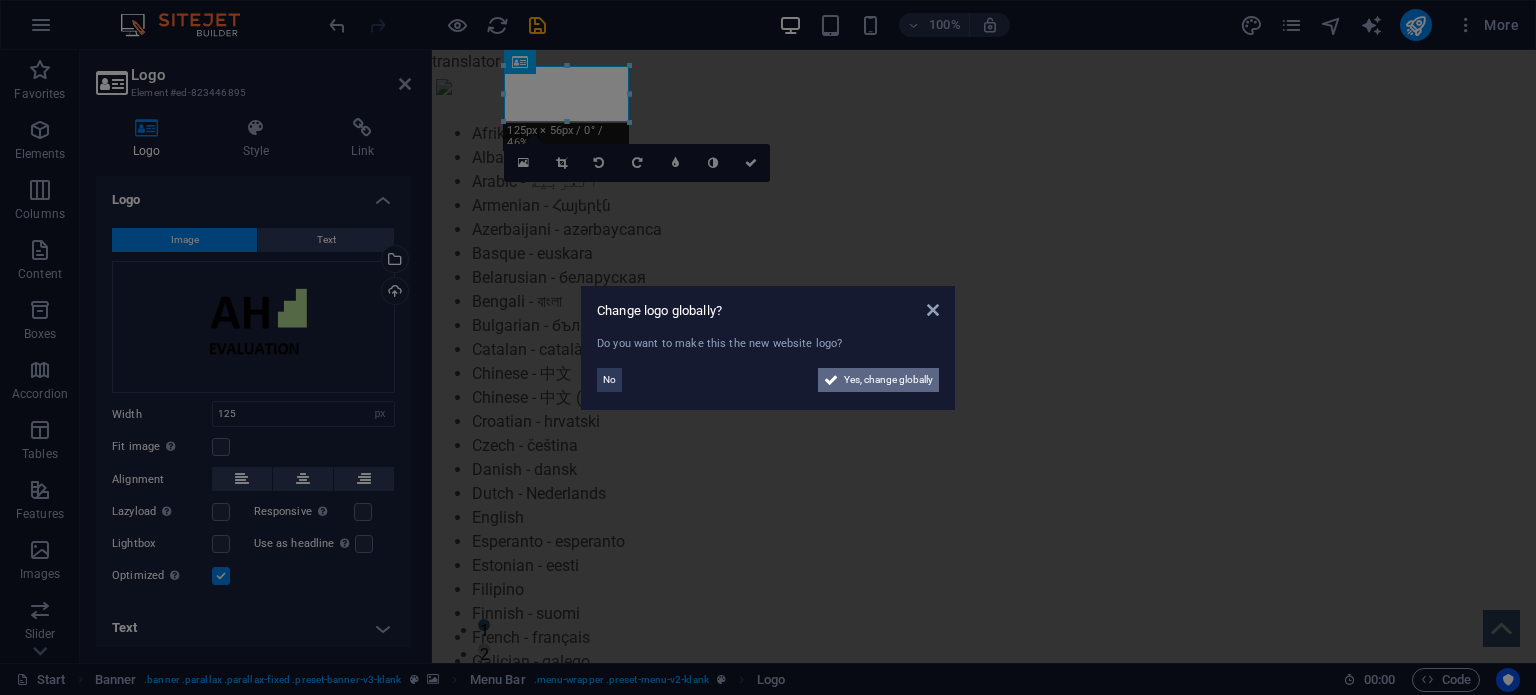 click on "Yes, change globally" at bounding box center (888, 380) 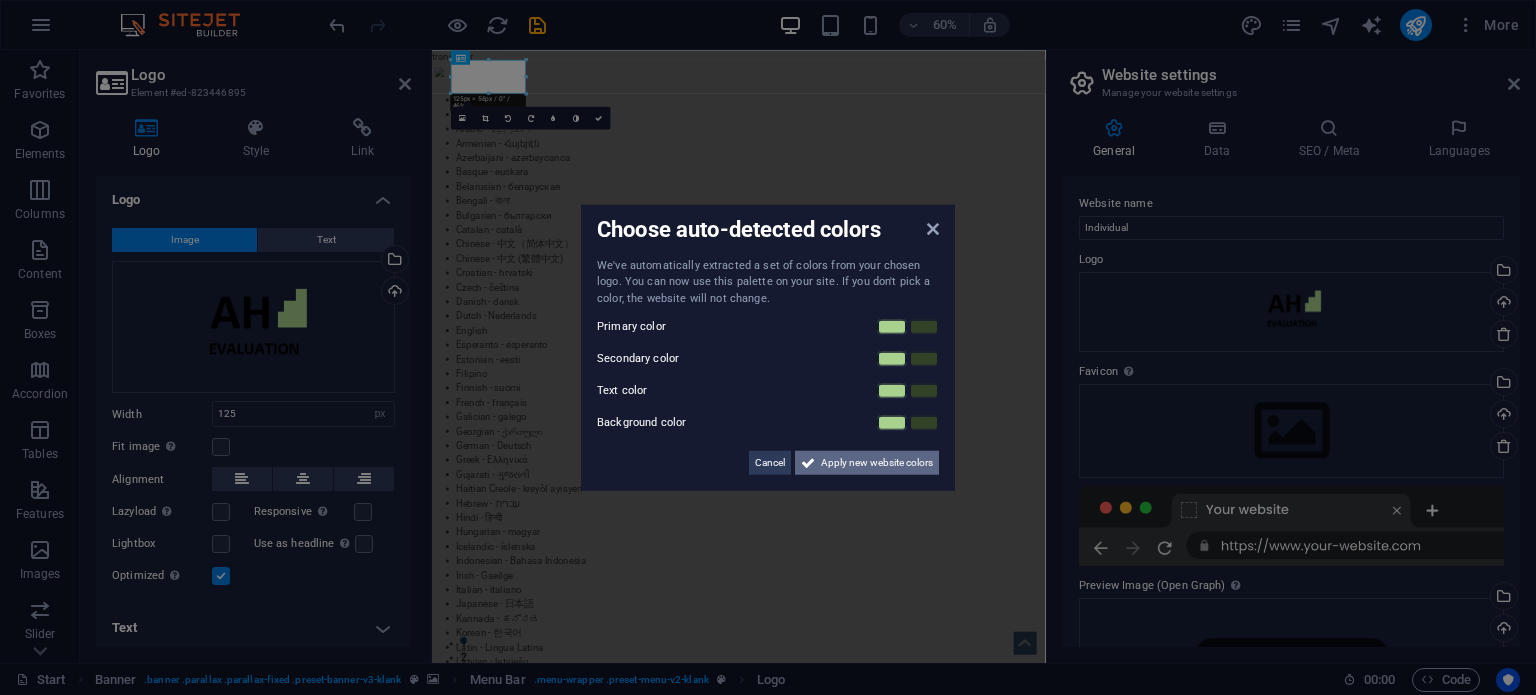 click on "Apply new website colors" at bounding box center (877, 463) 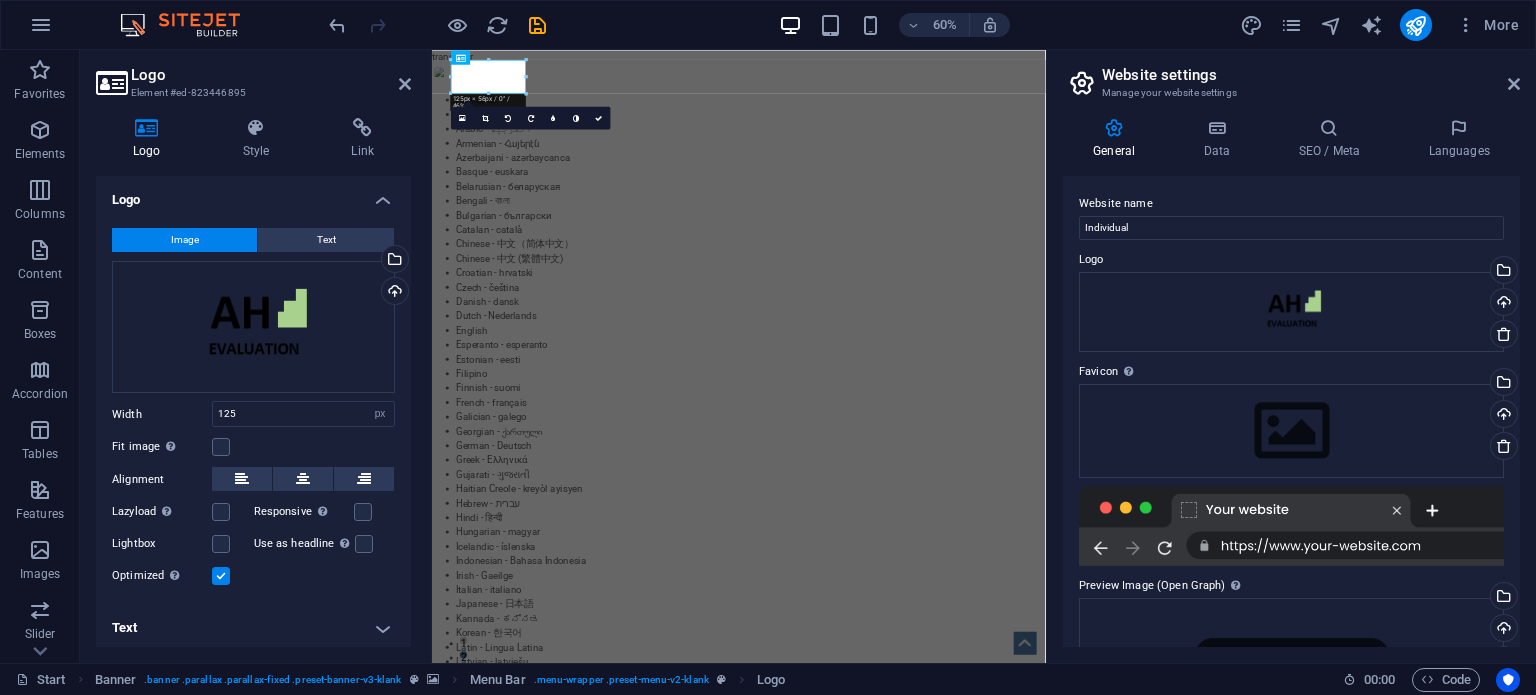 click on "Logo Element [ID] Logo Style Link Logo Image Text Drag files here, click to choose files or select files from Files or our free stock photos & videos Select files from the file manager, stock photos, or upload file(s) Upload Width 125 Default auto px rem % em vh vw Fit image Automatically fit image to a fixed width and height Height Default auto px Alignment Lazyload Loading images after the page loads improves page speed. Responsive Automatically load retina image and smartphone optimized sizes. Lightbox Use as headline The image will be wrapped in an H1 headline tag. Useful for giving alternative text the weight of an H1 headline, e.g. for the logo. Leave unchecked if uncertain. Optimized Images are compressed to improve page speed. Position Direction Custom X offset 50 px rem % vh vw Y offset 50 px rem % vh vw Edit design Text Float No float Image left Image right Determine how text should behave around the image. Text Alternative text Image caption Paragraph Format Normal Heading 1 Heading 2 Code" at bounding box center (256, 356) 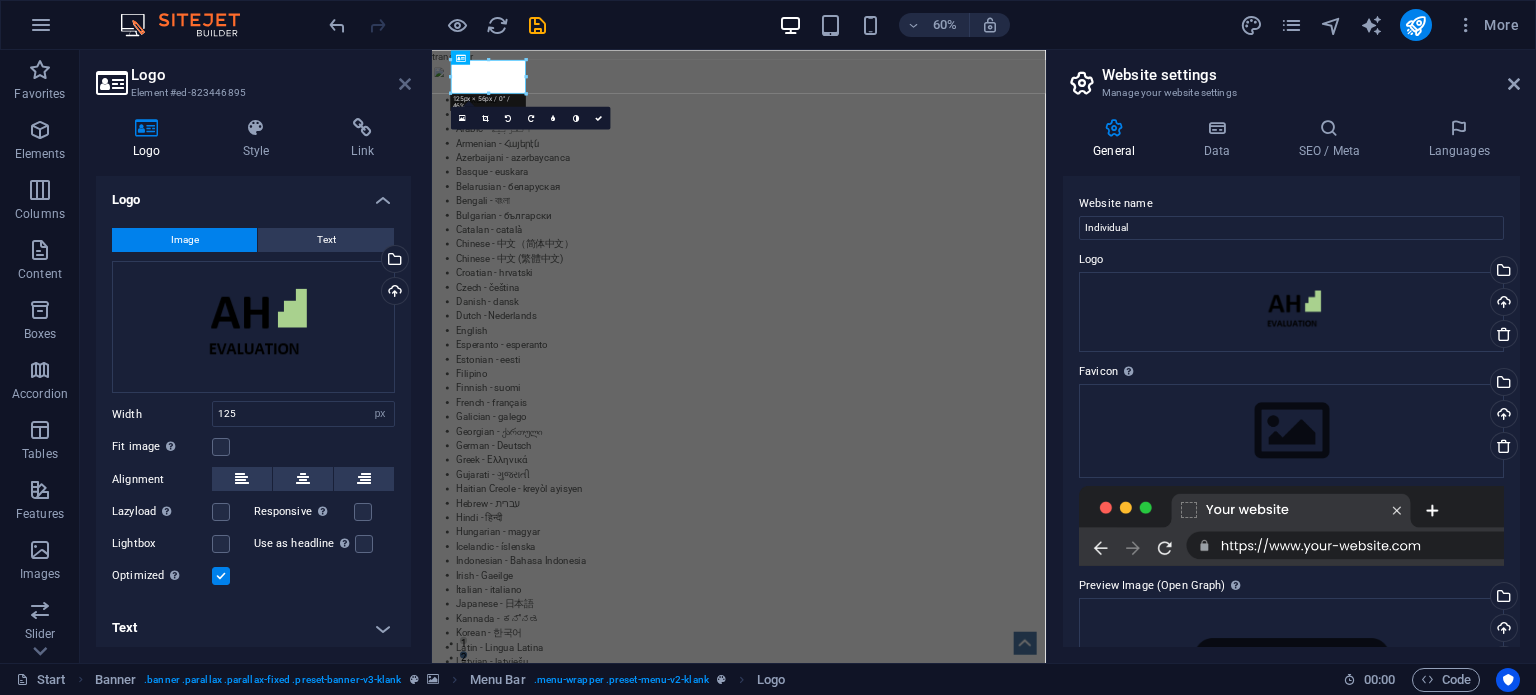 click at bounding box center [405, 84] 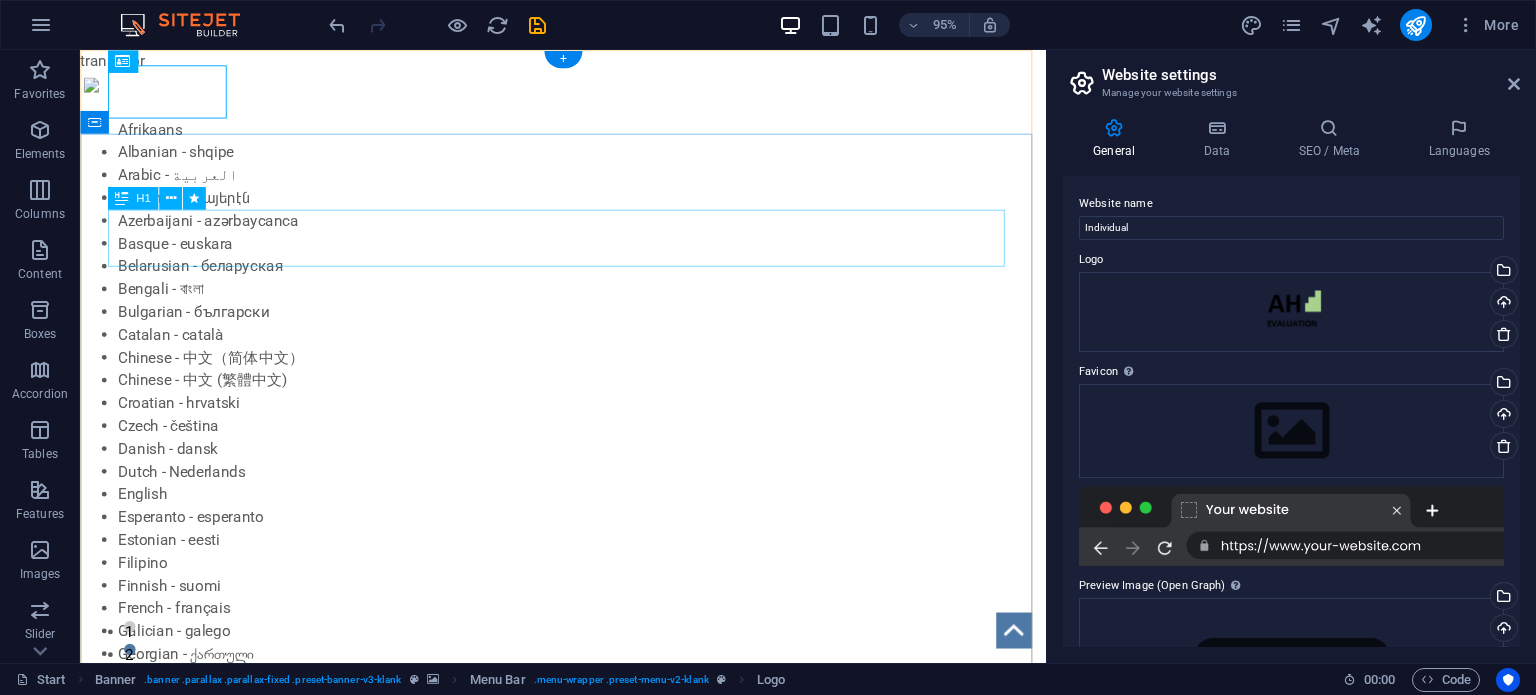 click on "PROFESSIONAL LEAD TOOL" at bounding box center (589, 1976) 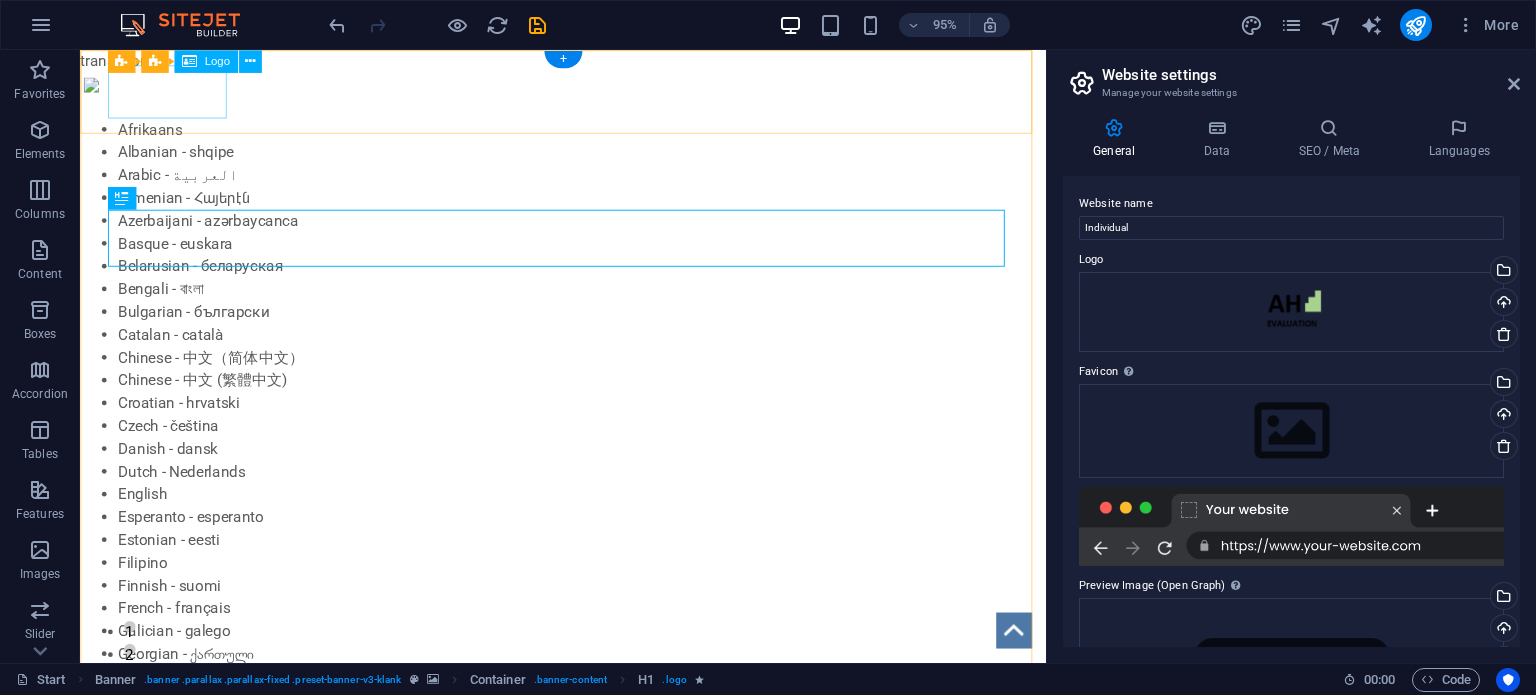 click at bounding box center (589, 1774) 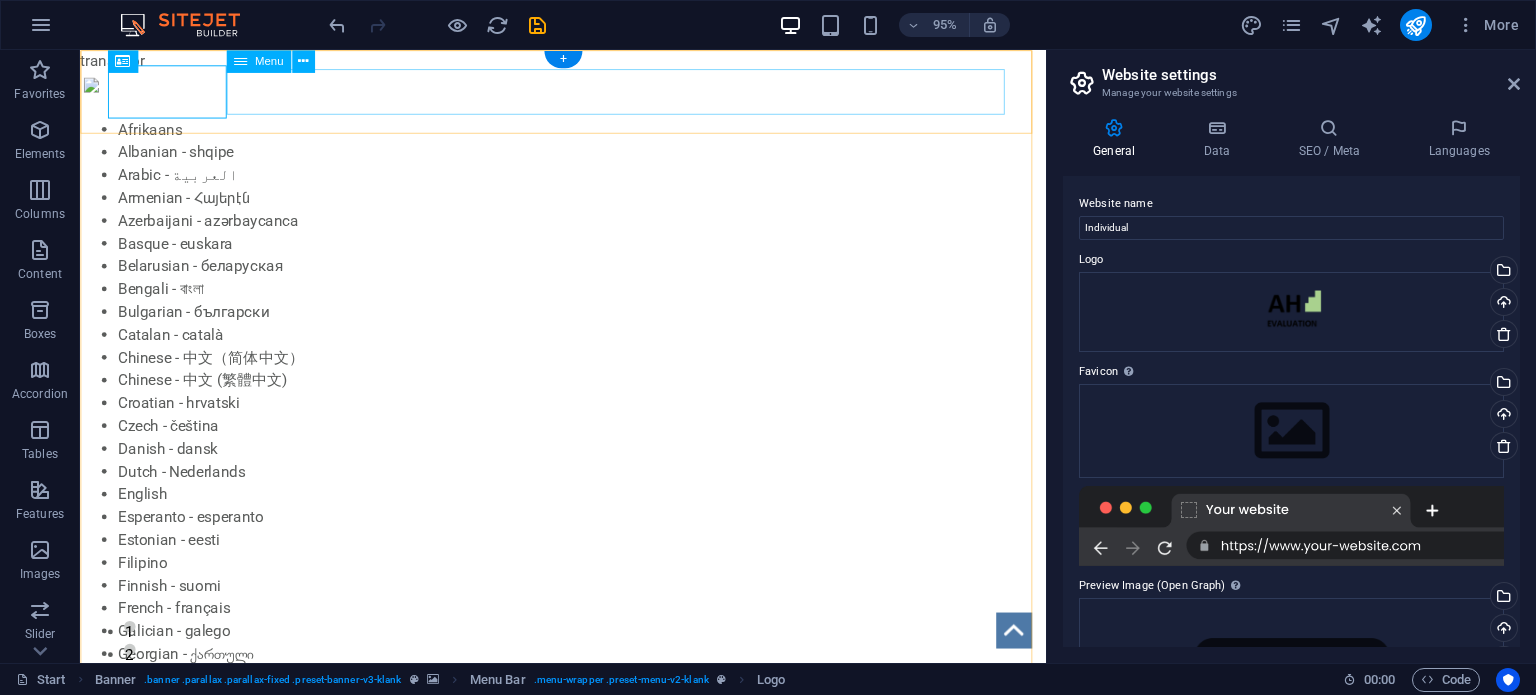 click on "Home Services Pricing Features Contact" at bounding box center (589, 1826) 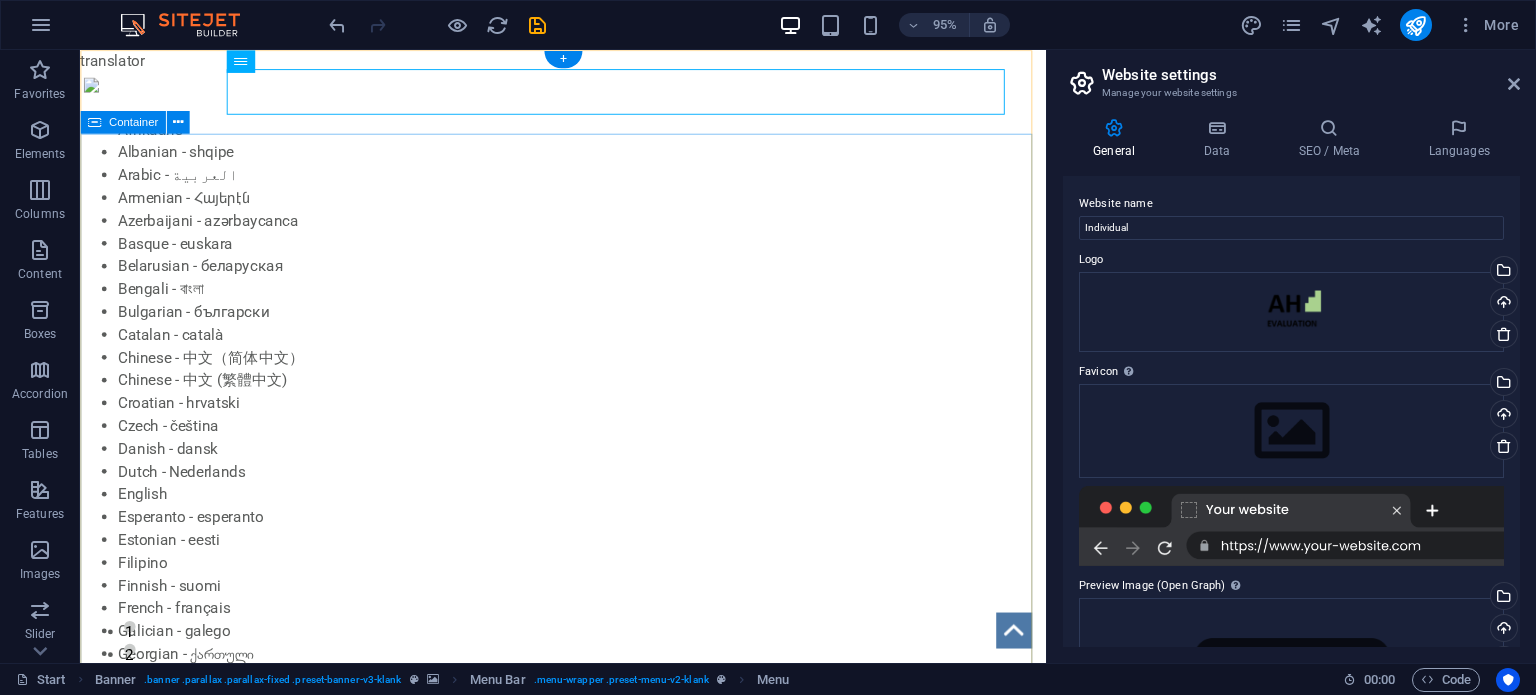 click on "PROFESSIONAL LEAD TOOL GET STARTED WITH YOUR 10-DAY FREE TRIAL. REGISTER NOW! Submit   I have read and understand the privacy policy. Unreadable? Load new" at bounding box center (588, 2196) 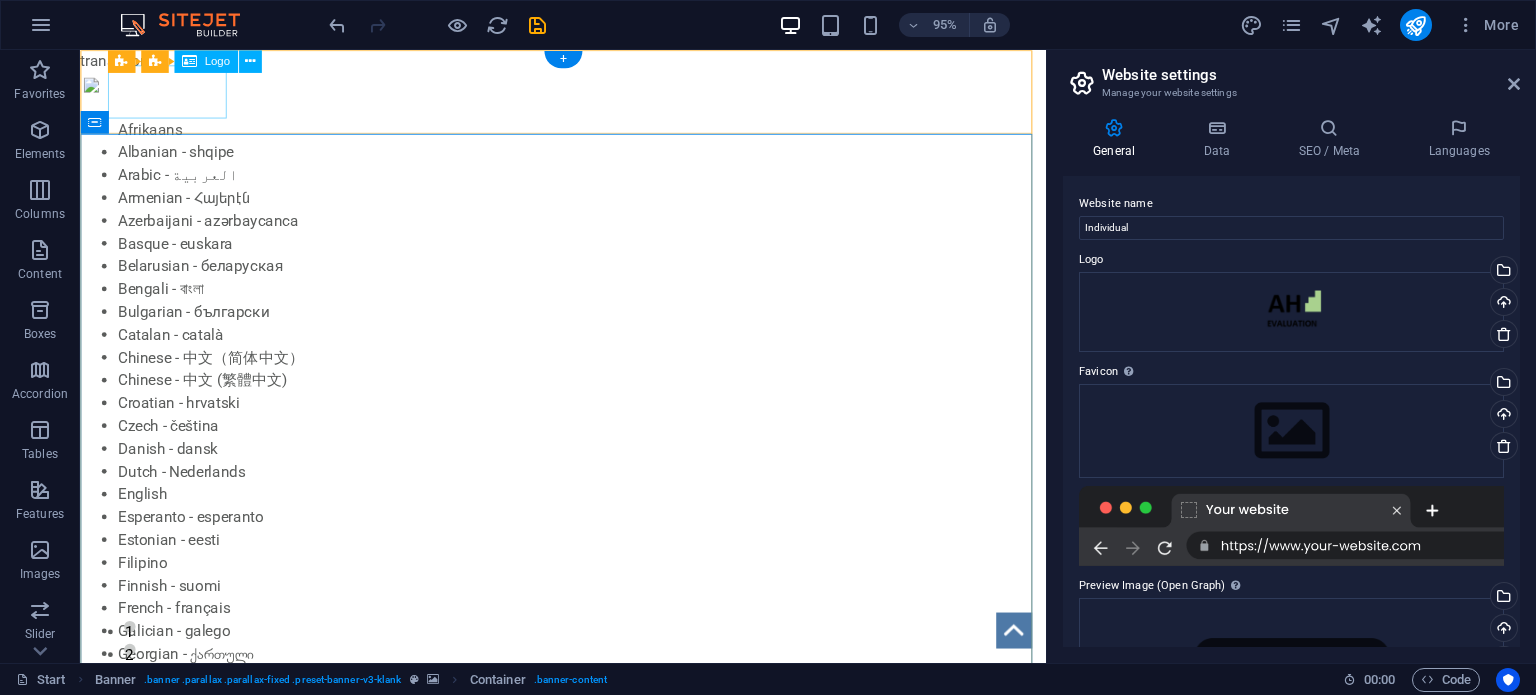 click at bounding box center (589, 1774) 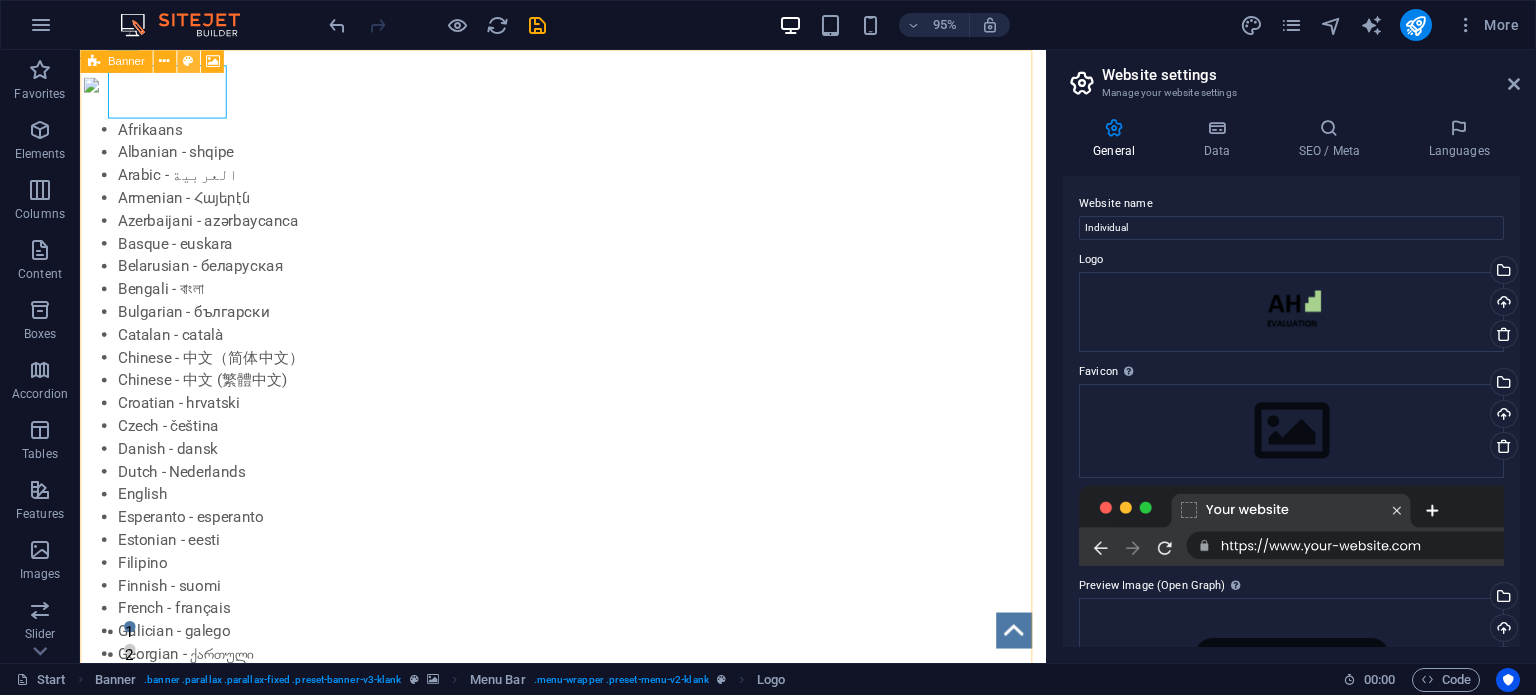 click at bounding box center [188, 61] 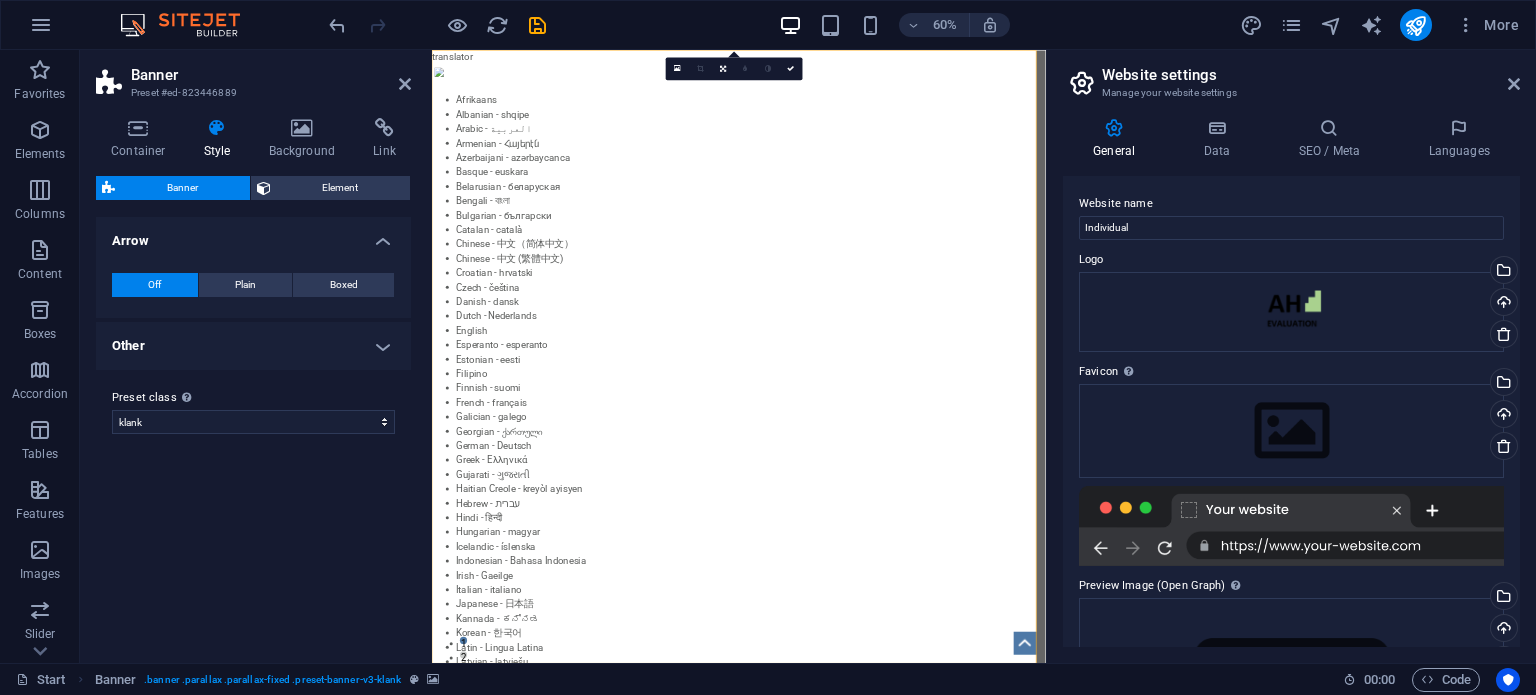 click on "Other" at bounding box center (253, 346) 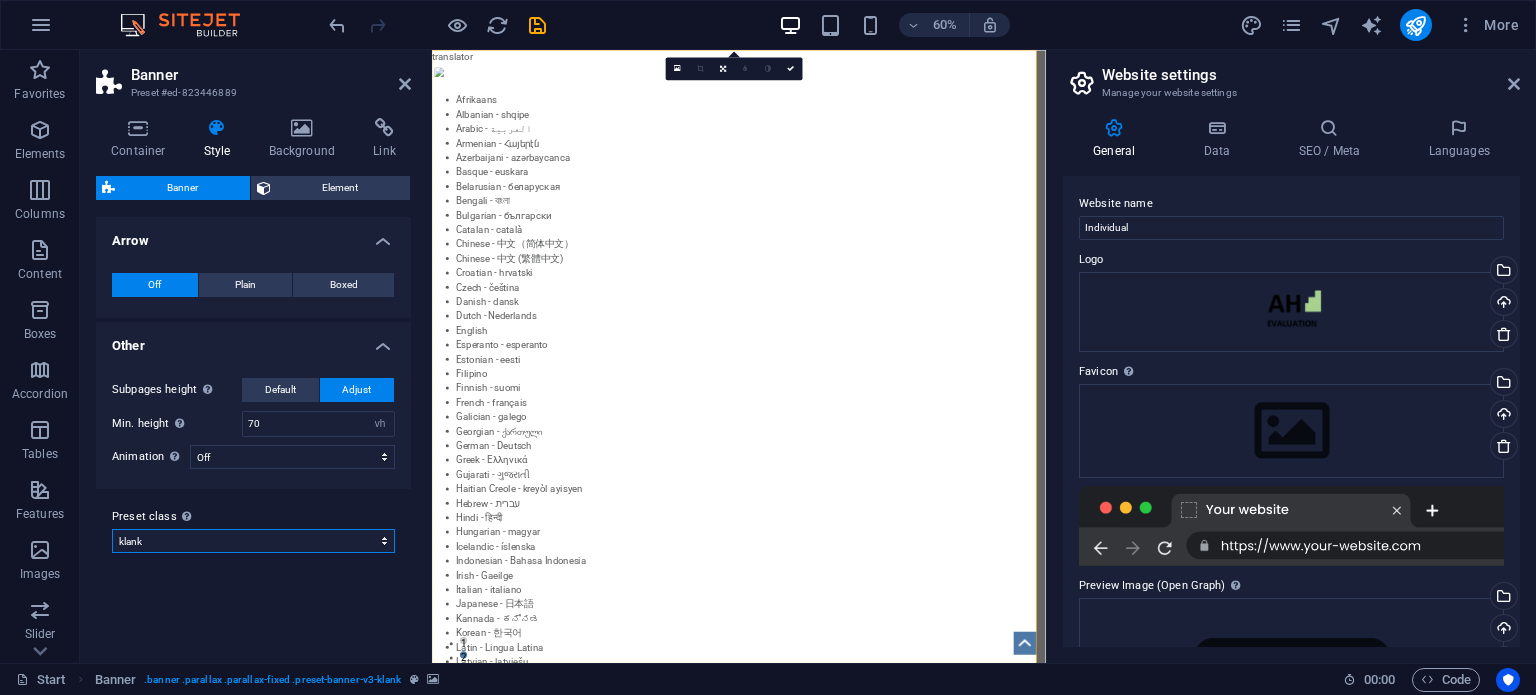 click on "klank Add preset class" at bounding box center [253, 541] 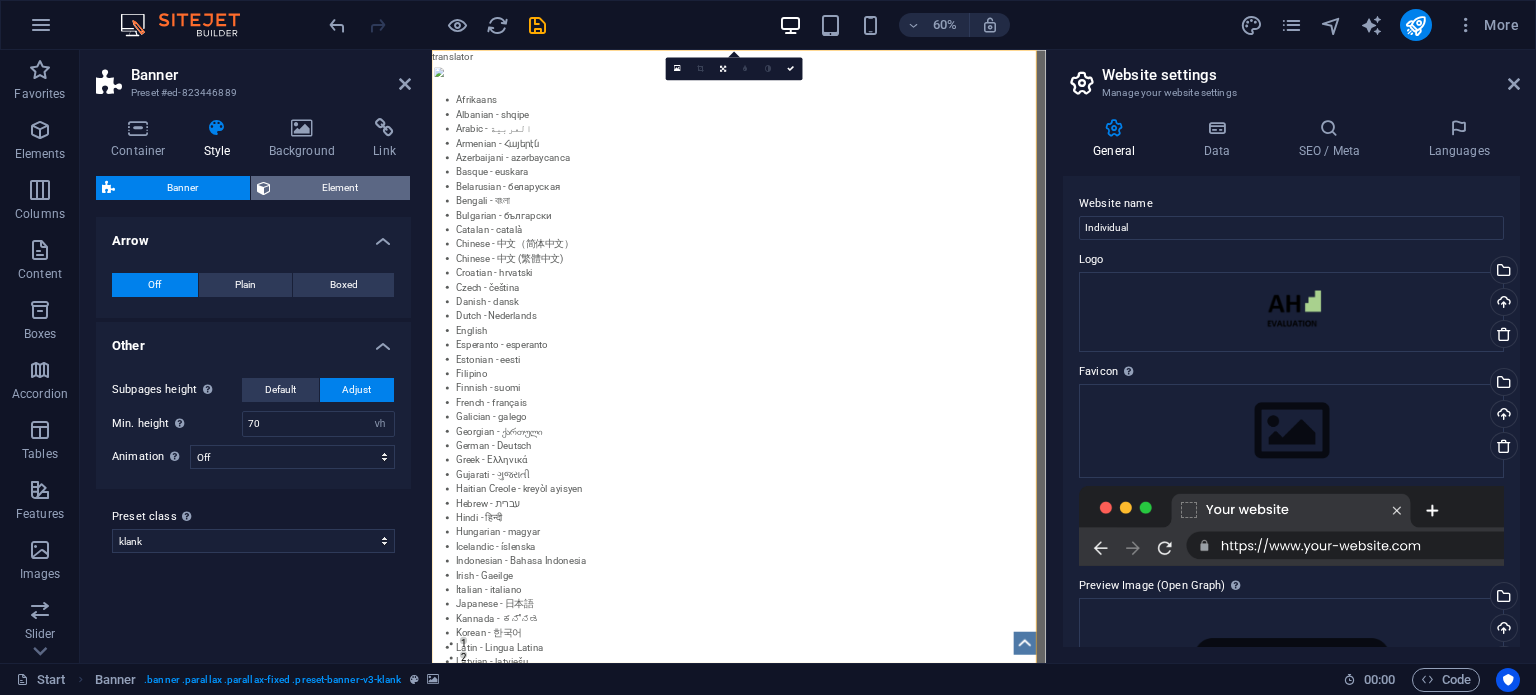 click on "Element" at bounding box center [341, 188] 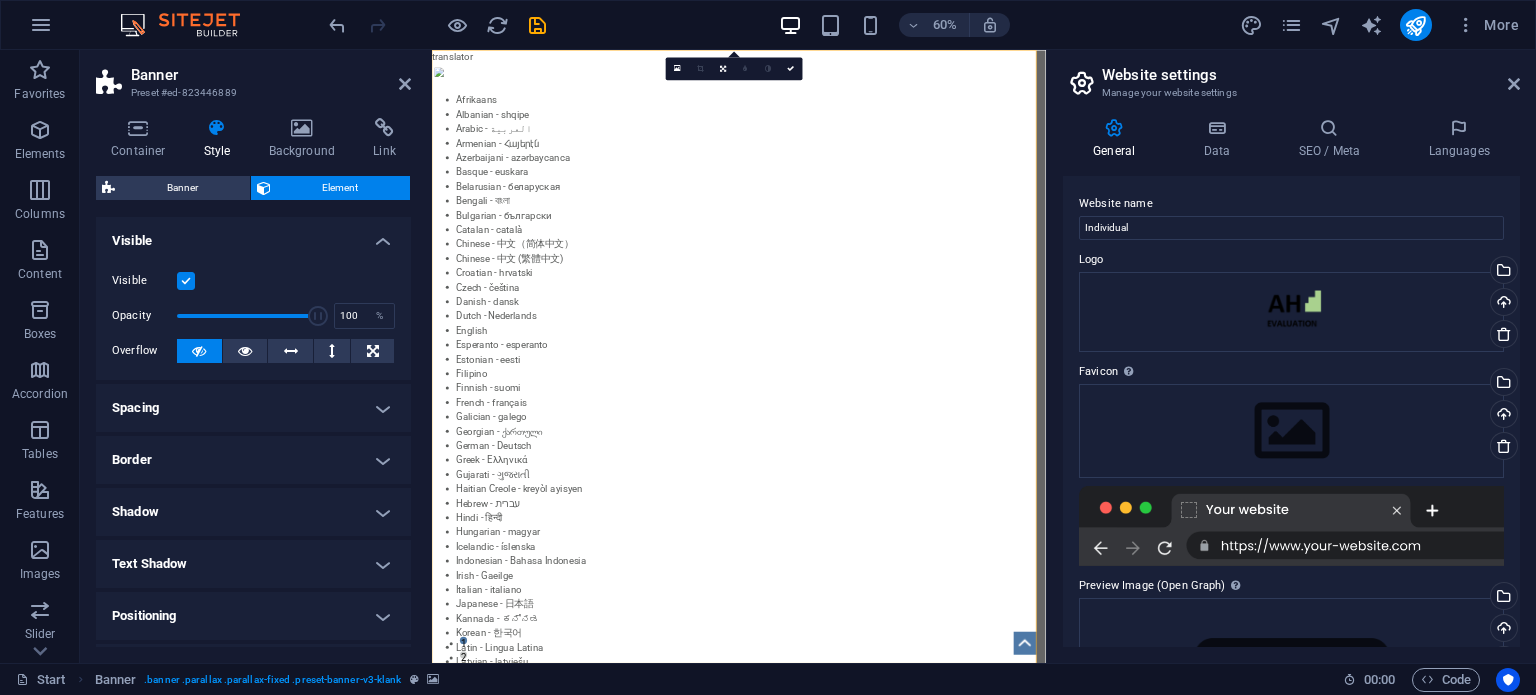 click on "Spacing" at bounding box center [253, 408] 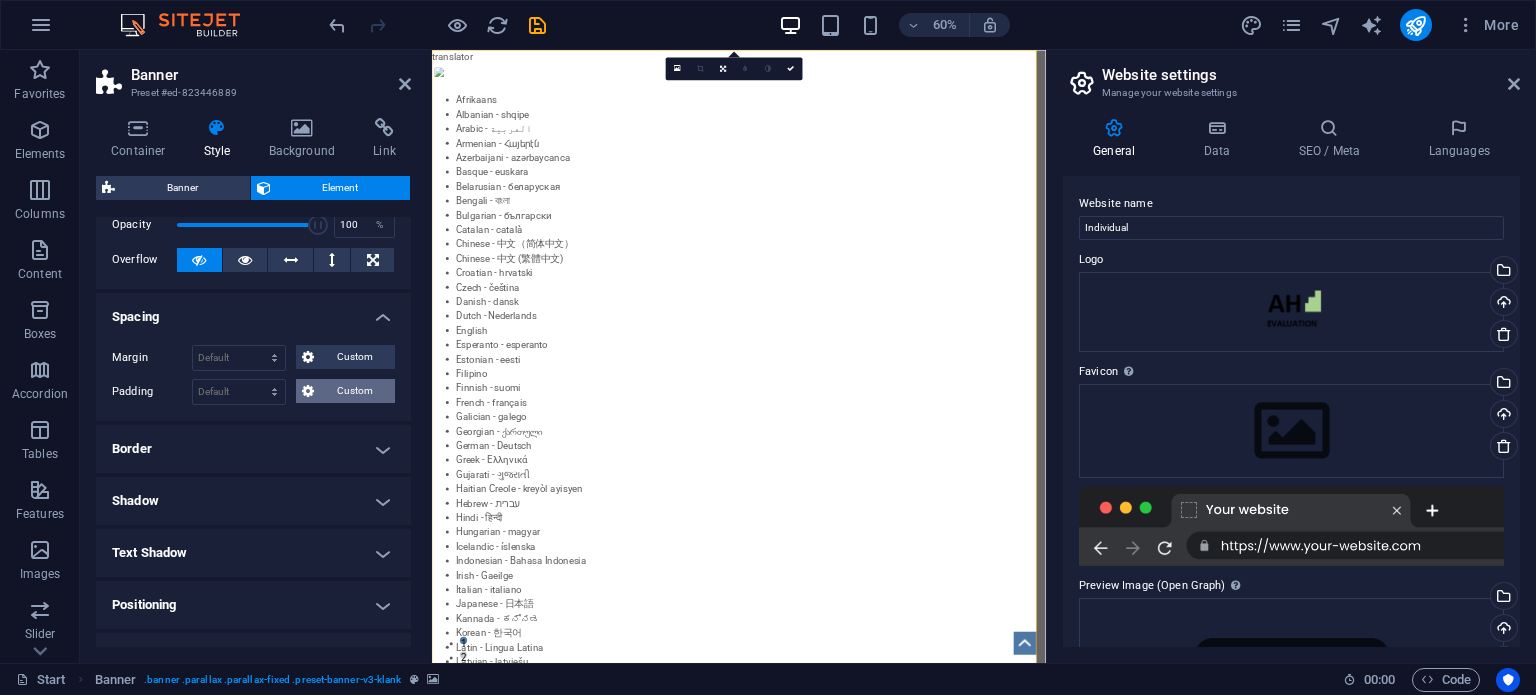 scroll, scrollTop: 91, scrollLeft: 0, axis: vertical 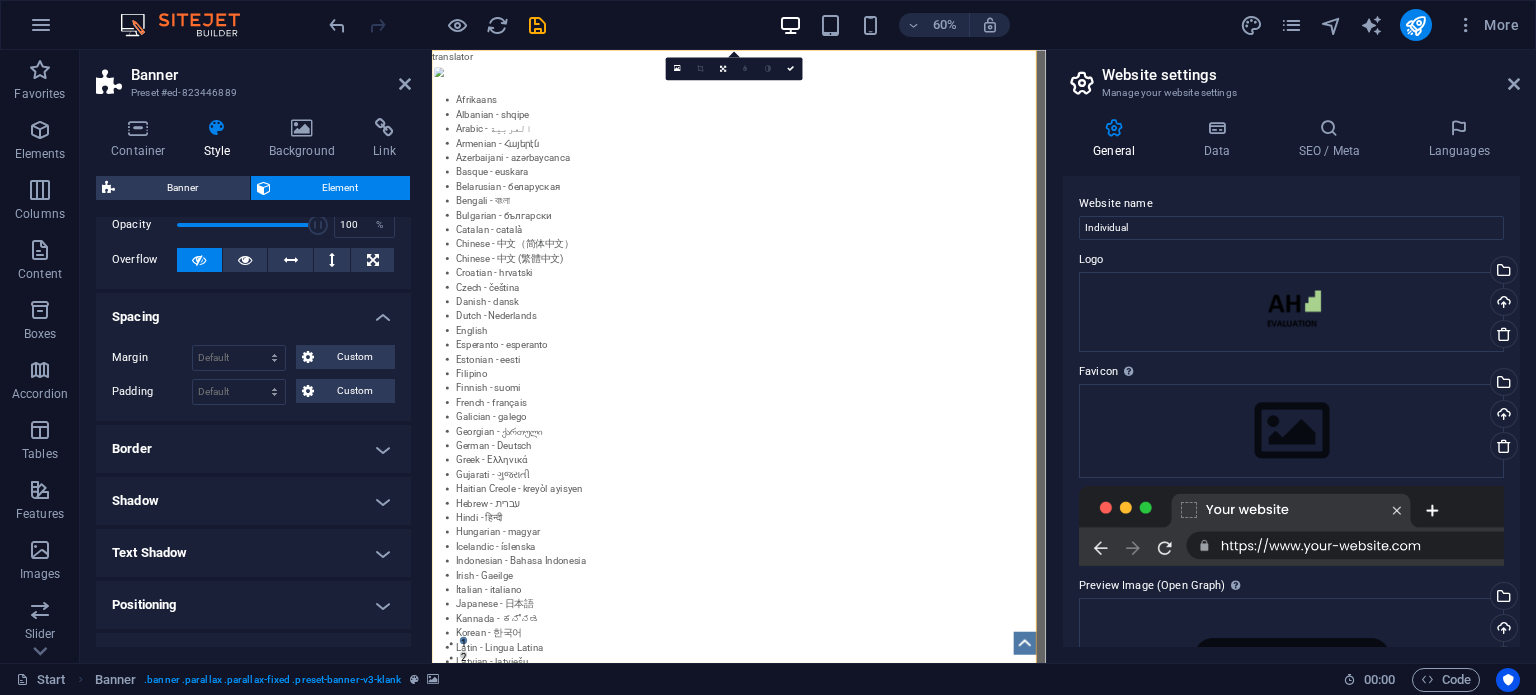 click on "Border" at bounding box center (253, 449) 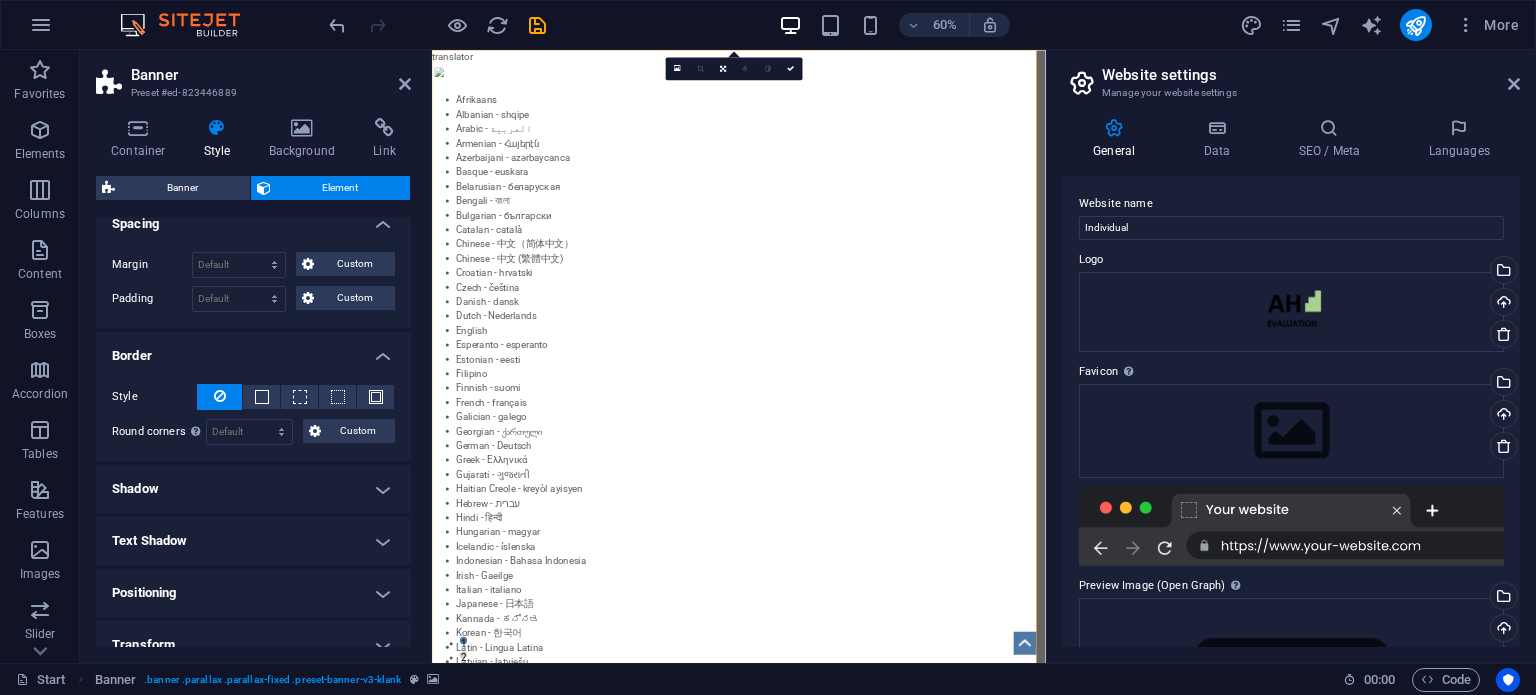 scroll, scrollTop: 186, scrollLeft: 0, axis: vertical 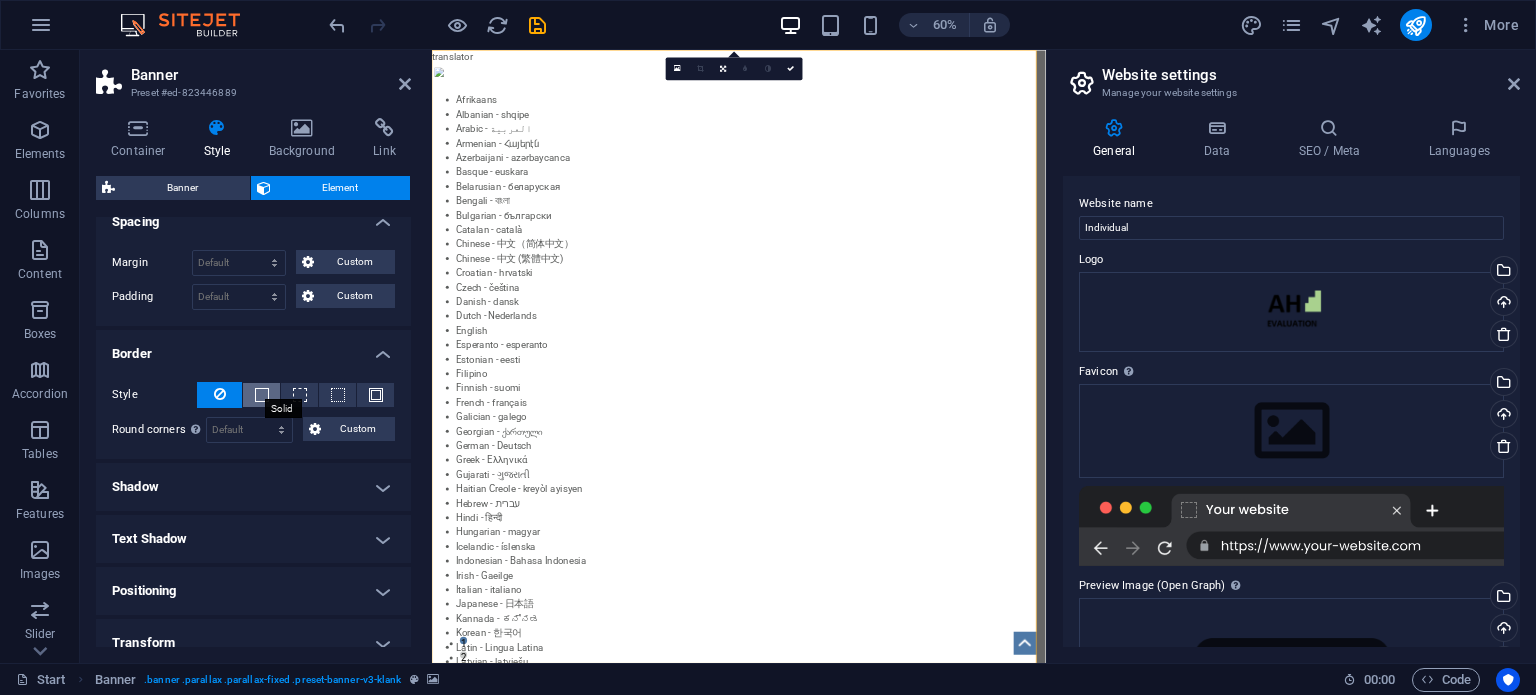 click at bounding box center (262, 395) 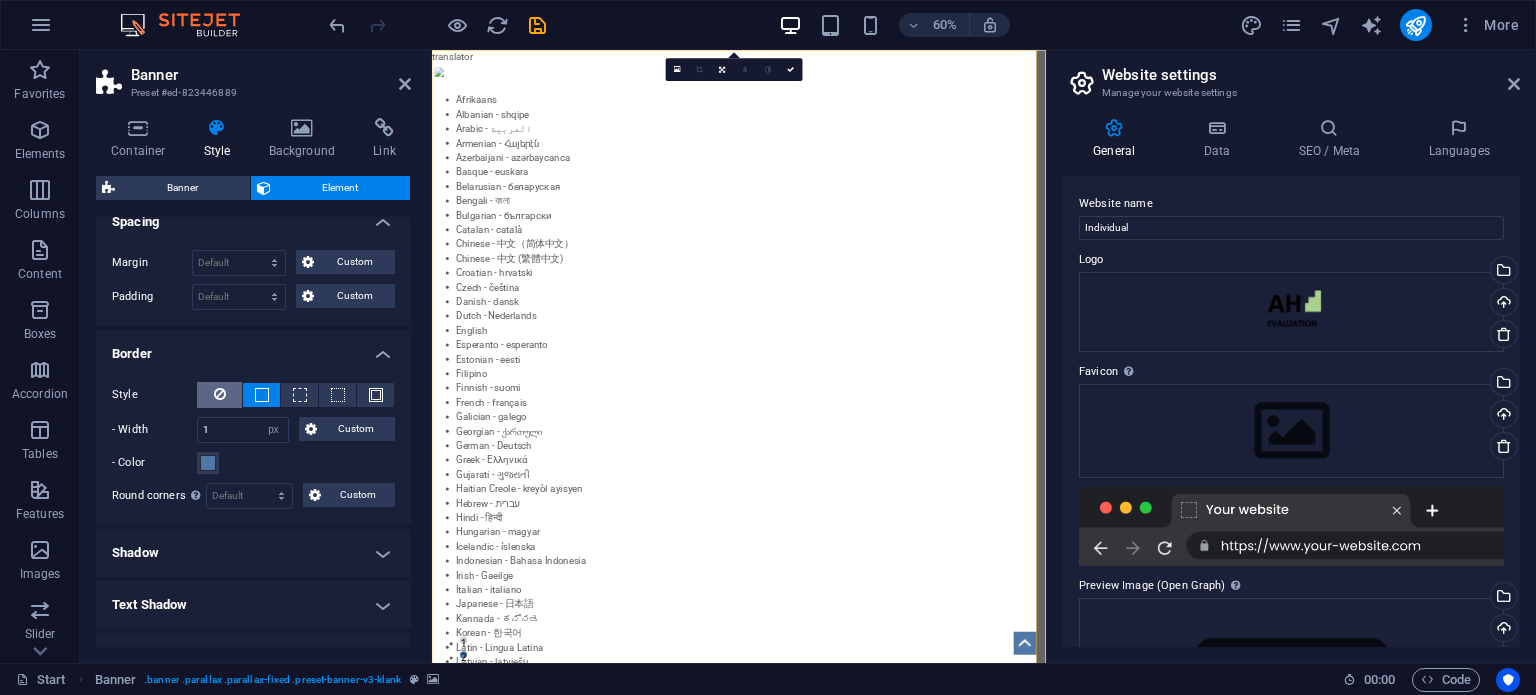 click at bounding box center (220, 394) 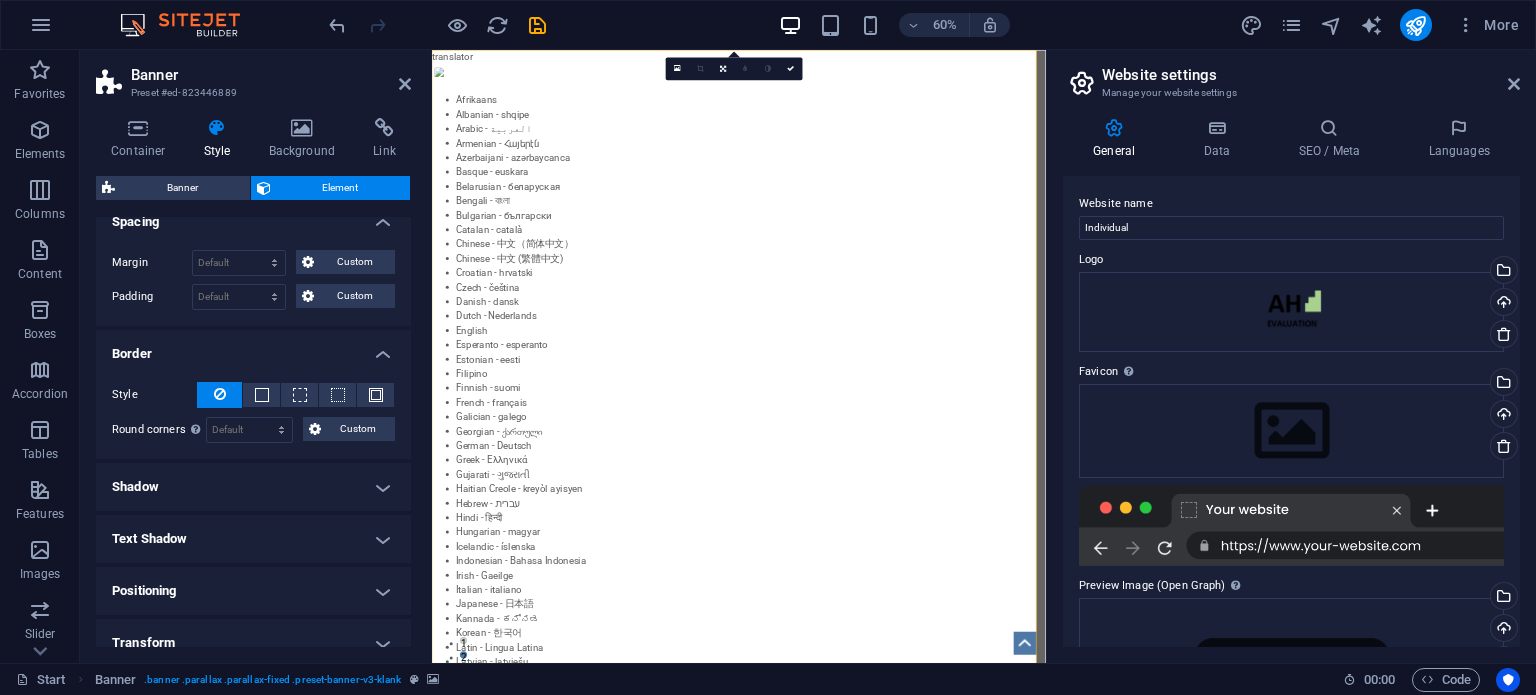 scroll, scrollTop: 270, scrollLeft: 0, axis: vertical 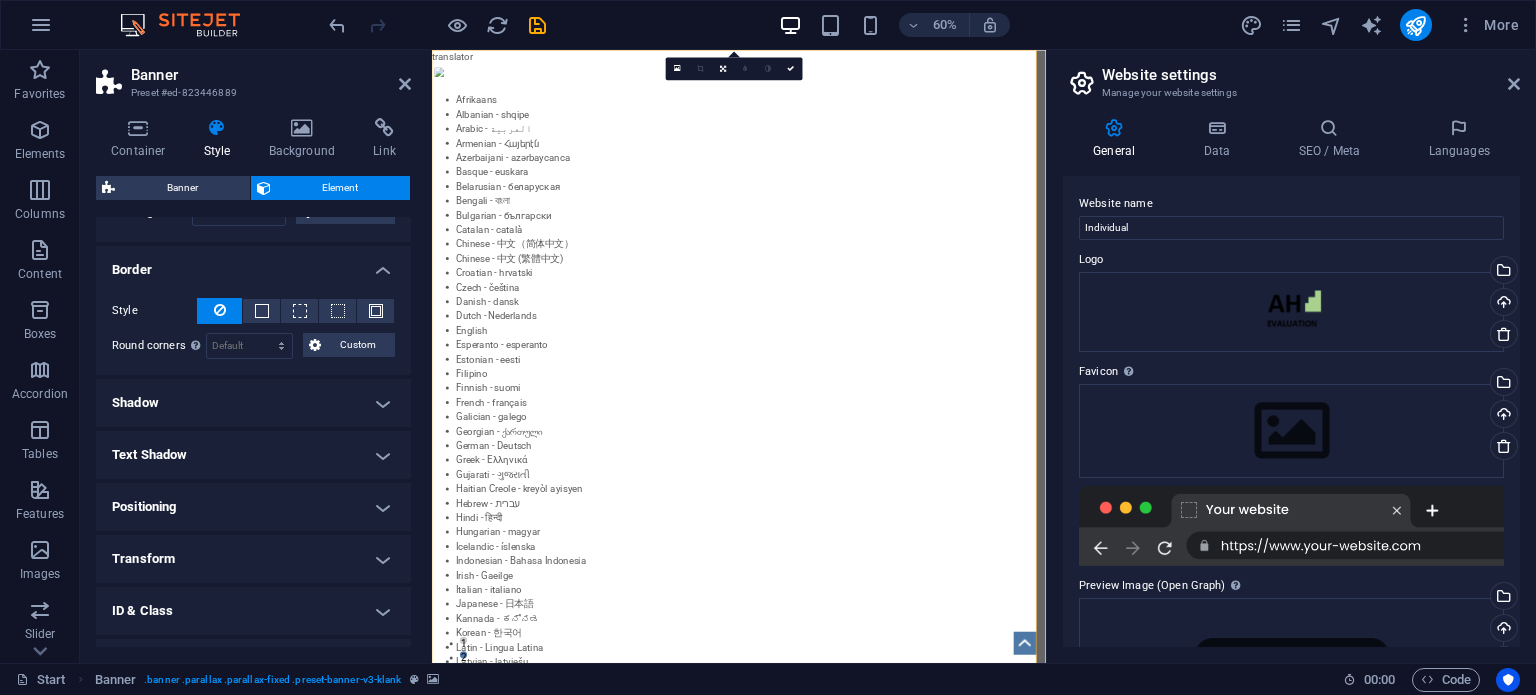 click on "Positioning" at bounding box center (253, 507) 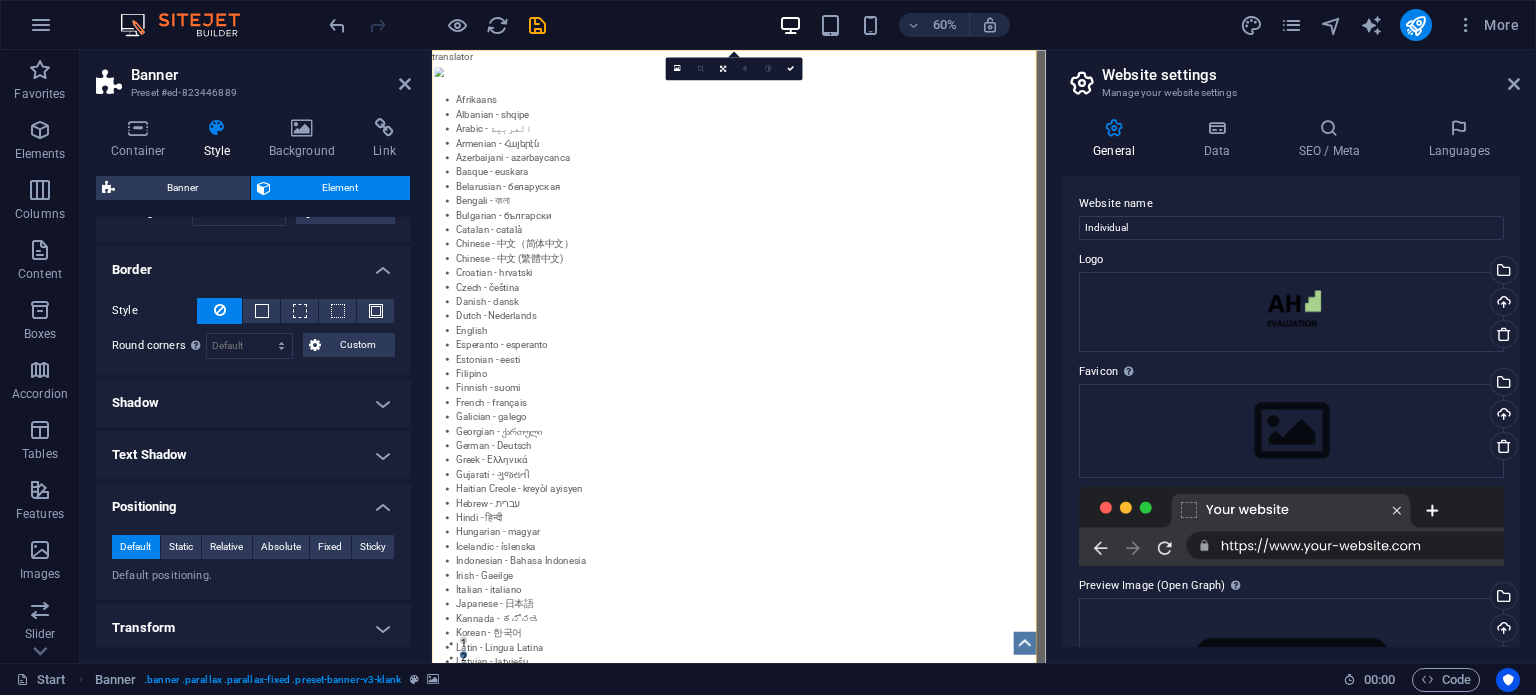scroll, scrollTop: 408, scrollLeft: 0, axis: vertical 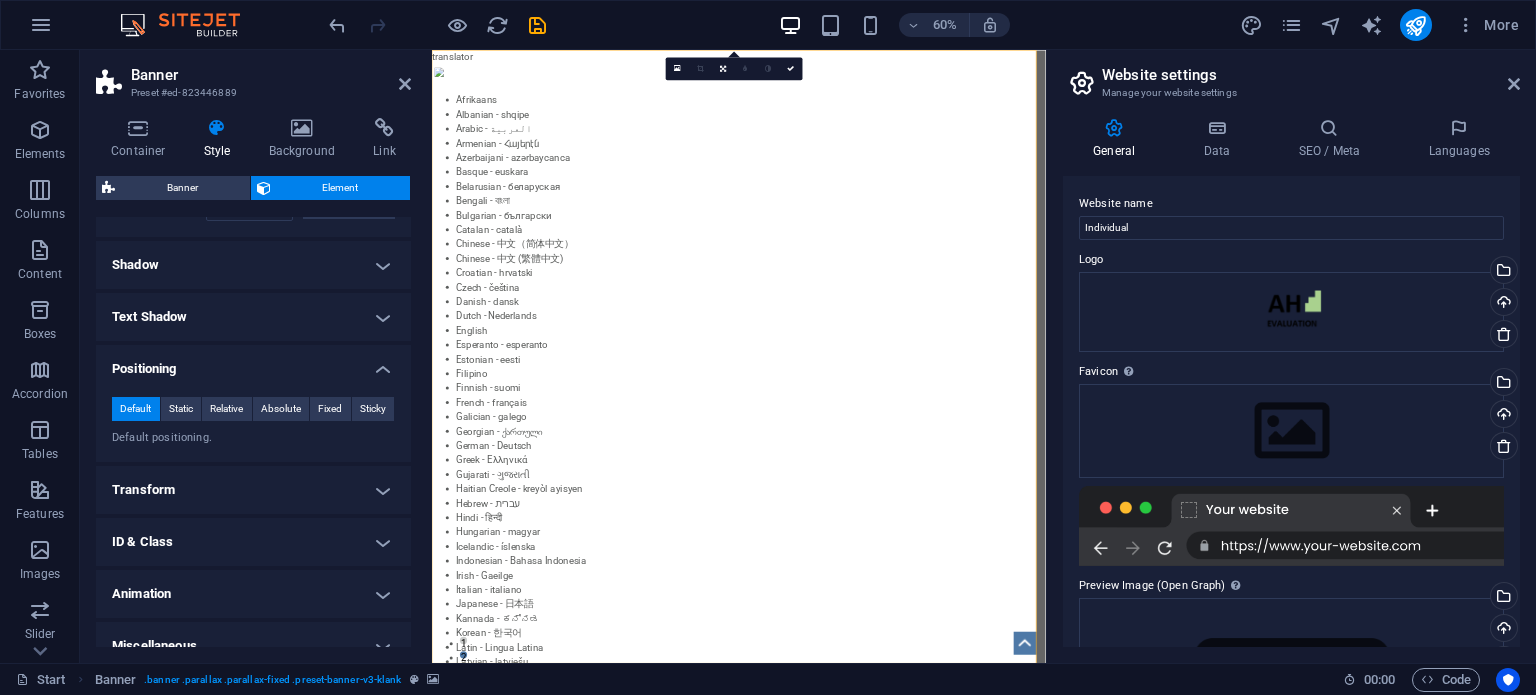 click on "Transform" at bounding box center (253, 490) 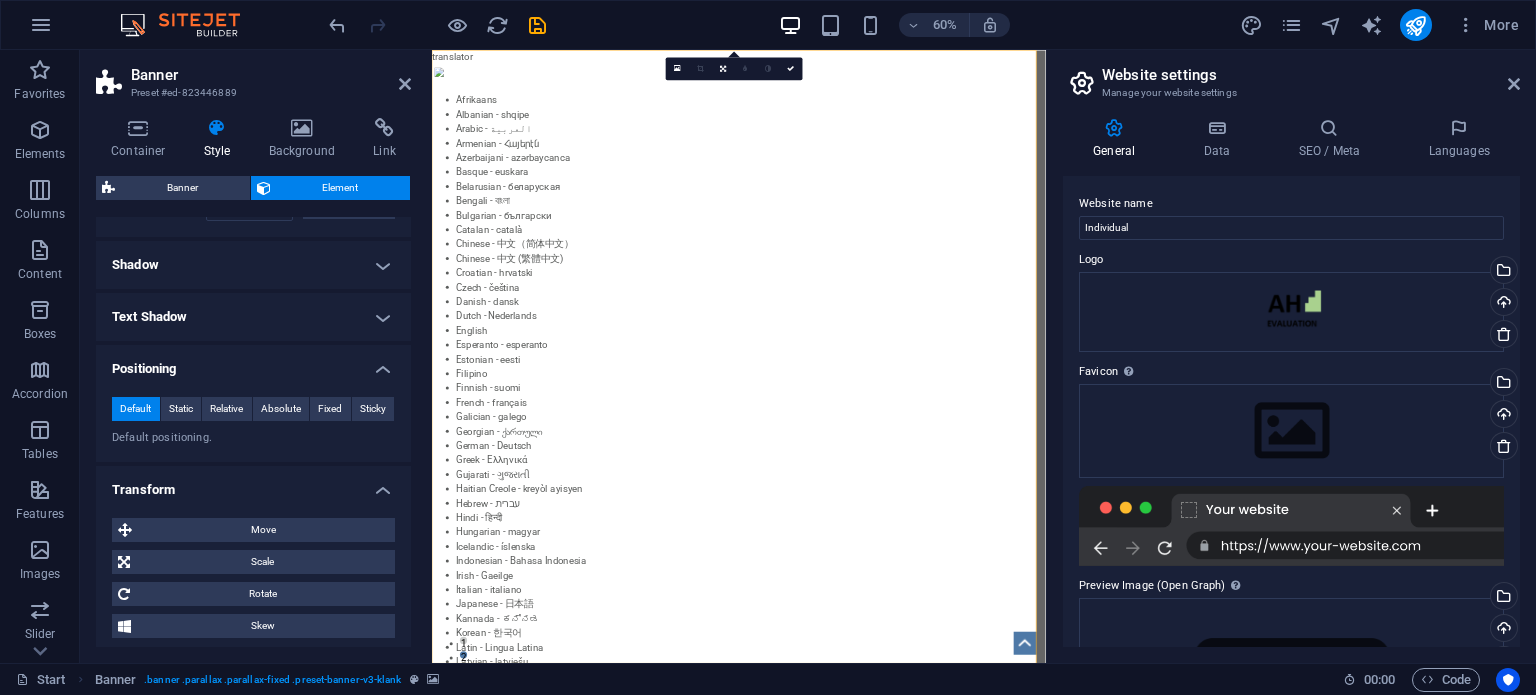click on "Transform" at bounding box center [253, 484] 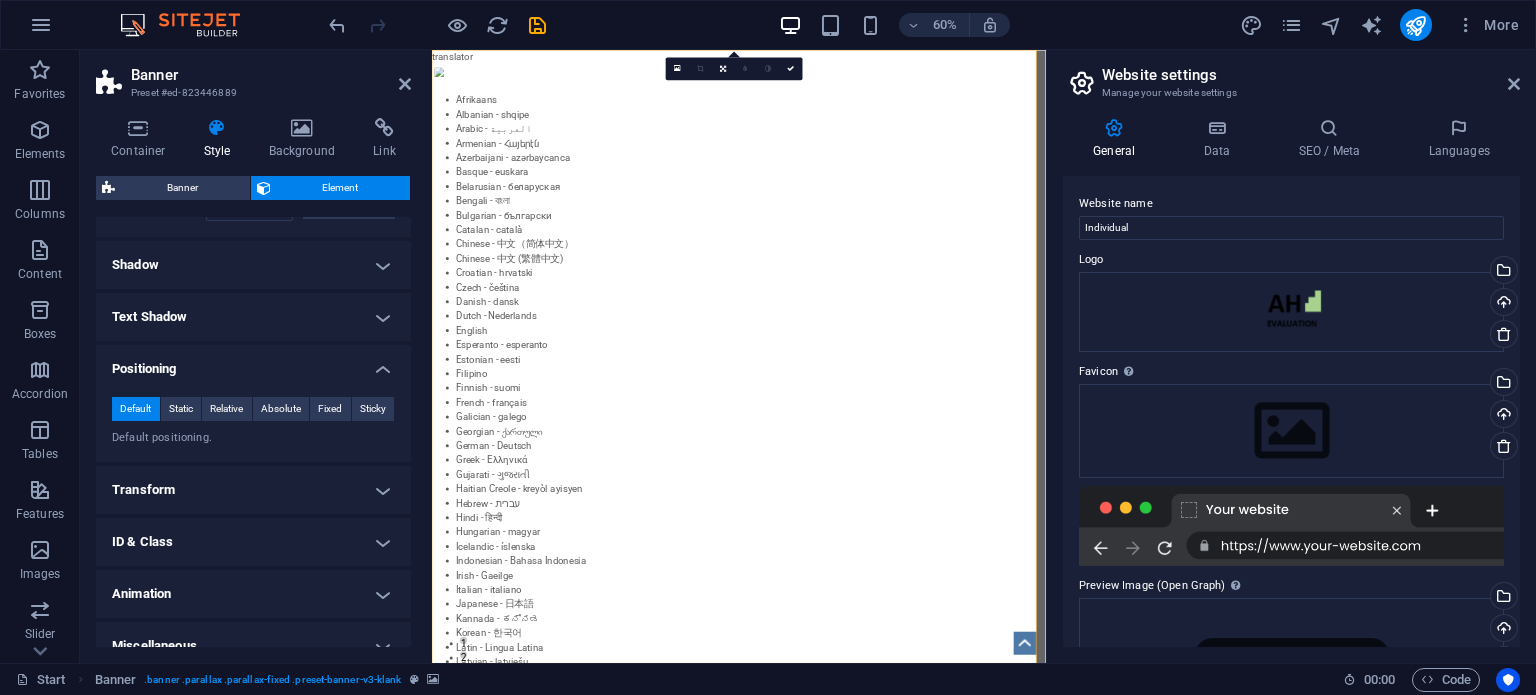 scroll, scrollTop: 429, scrollLeft: 0, axis: vertical 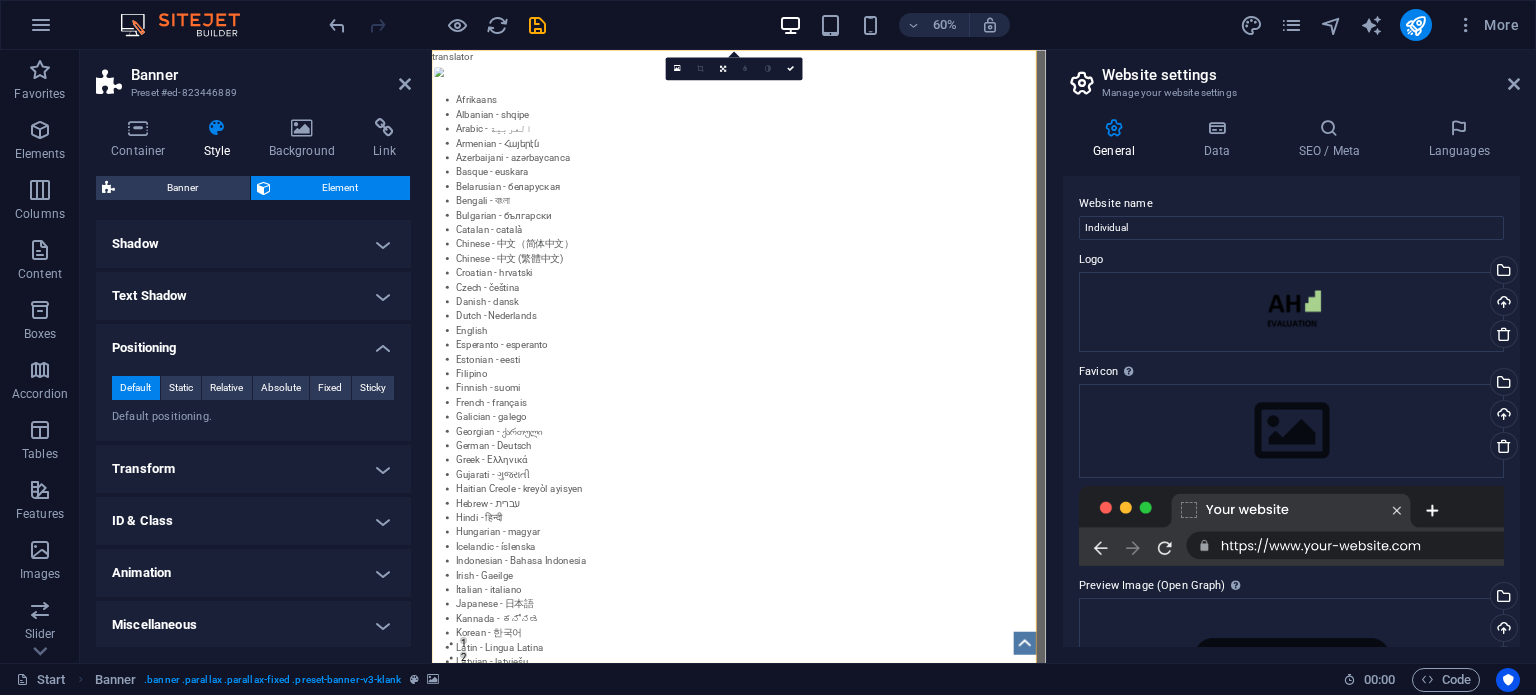click on "Transform" at bounding box center [253, 469] 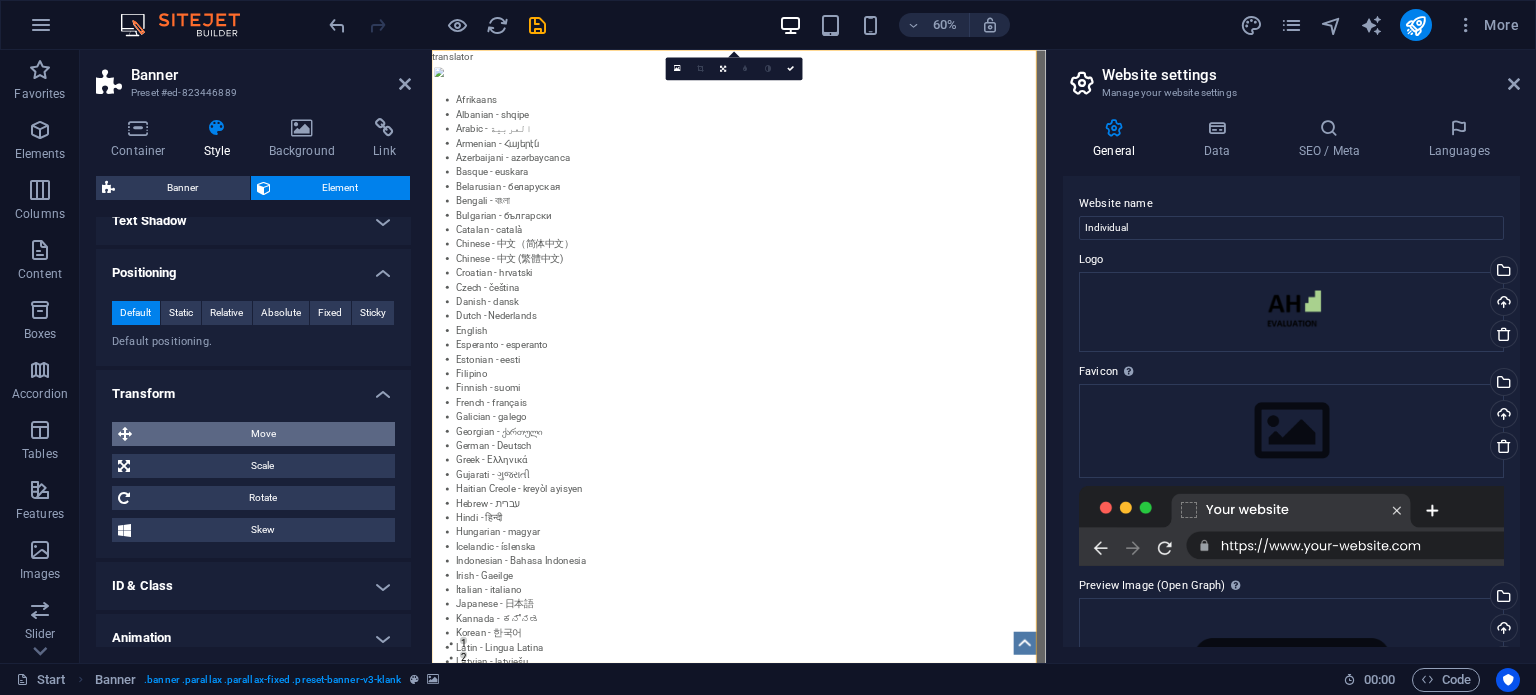 scroll, scrollTop: 514, scrollLeft: 0, axis: vertical 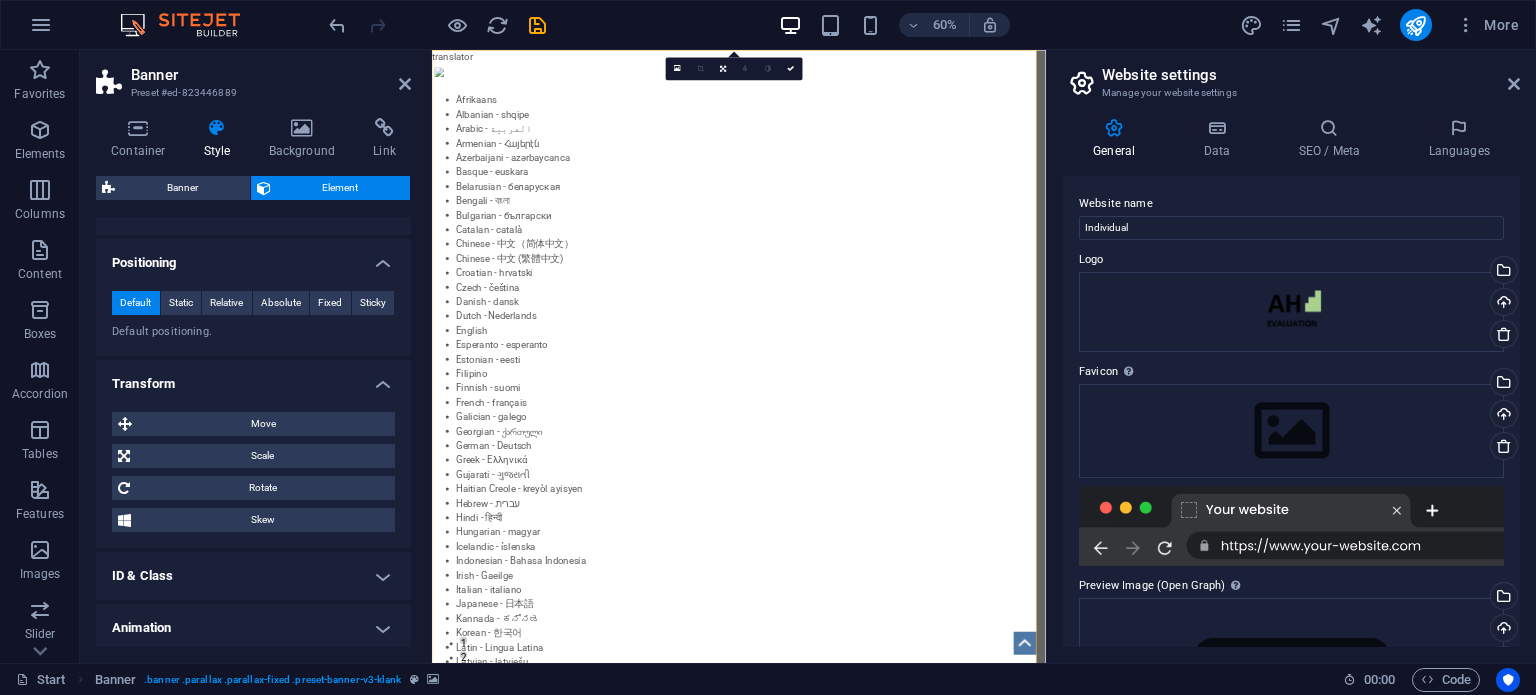 click on "ID & Class" at bounding box center [253, 576] 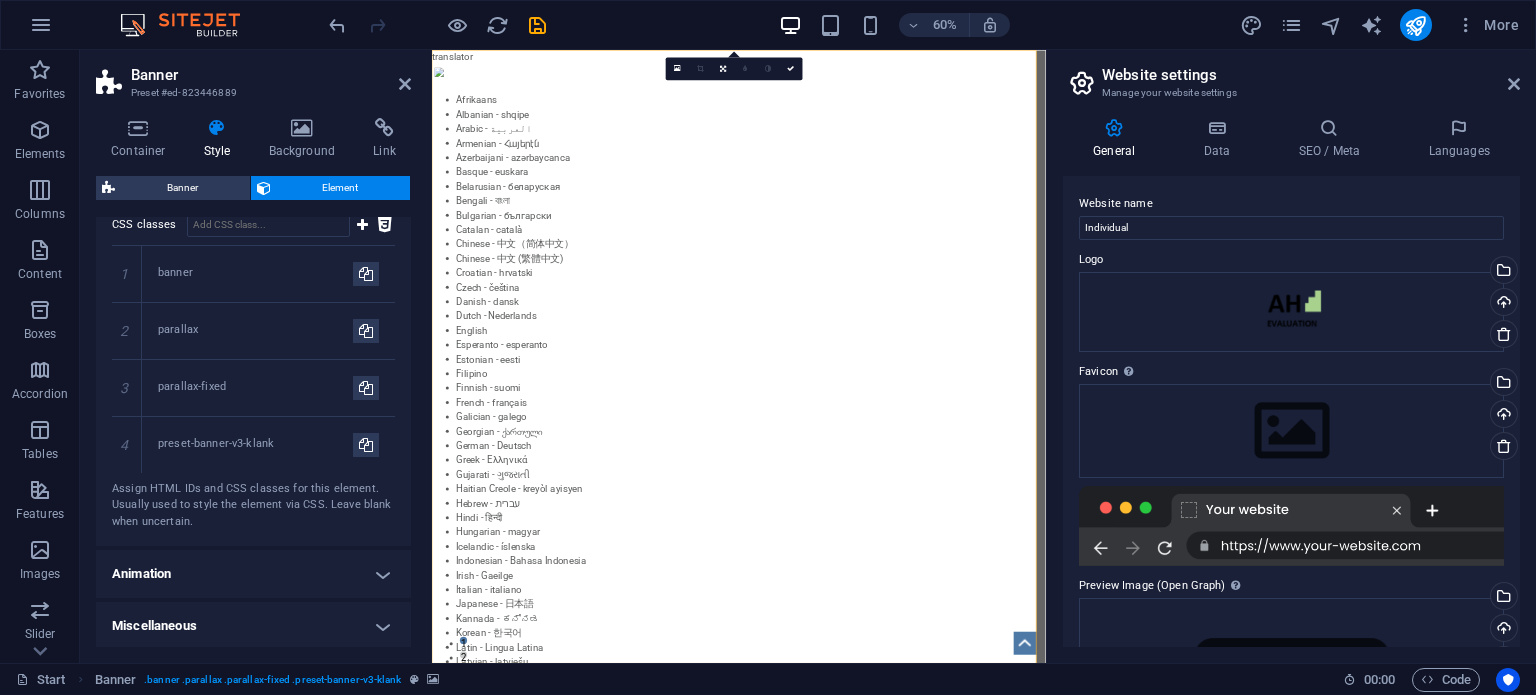 scroll, scrollTop: 973, scrollLeft: 0, axis: vertical 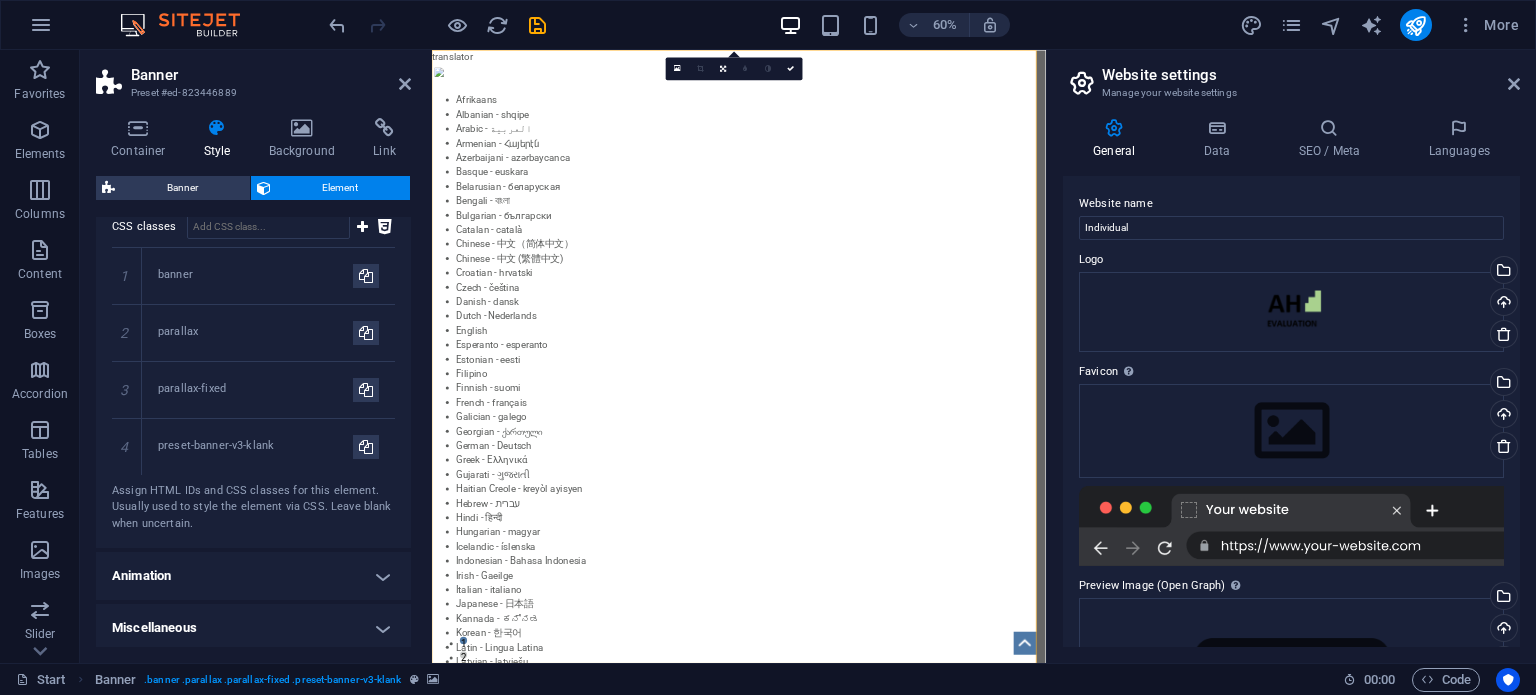 click on "Animation" at bounding box center (253, 576) 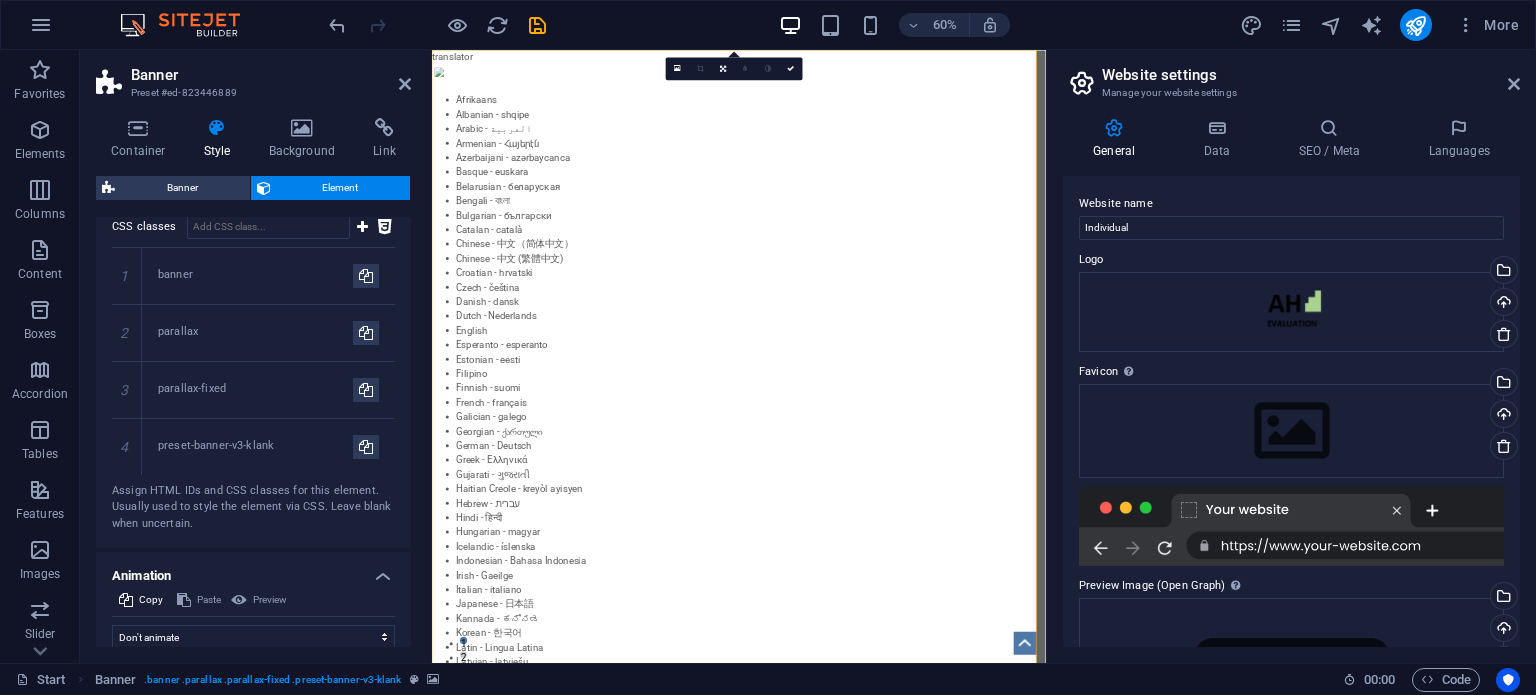 scroll, scrollTop: 1040, scrollLeft: 0, axis: vertical 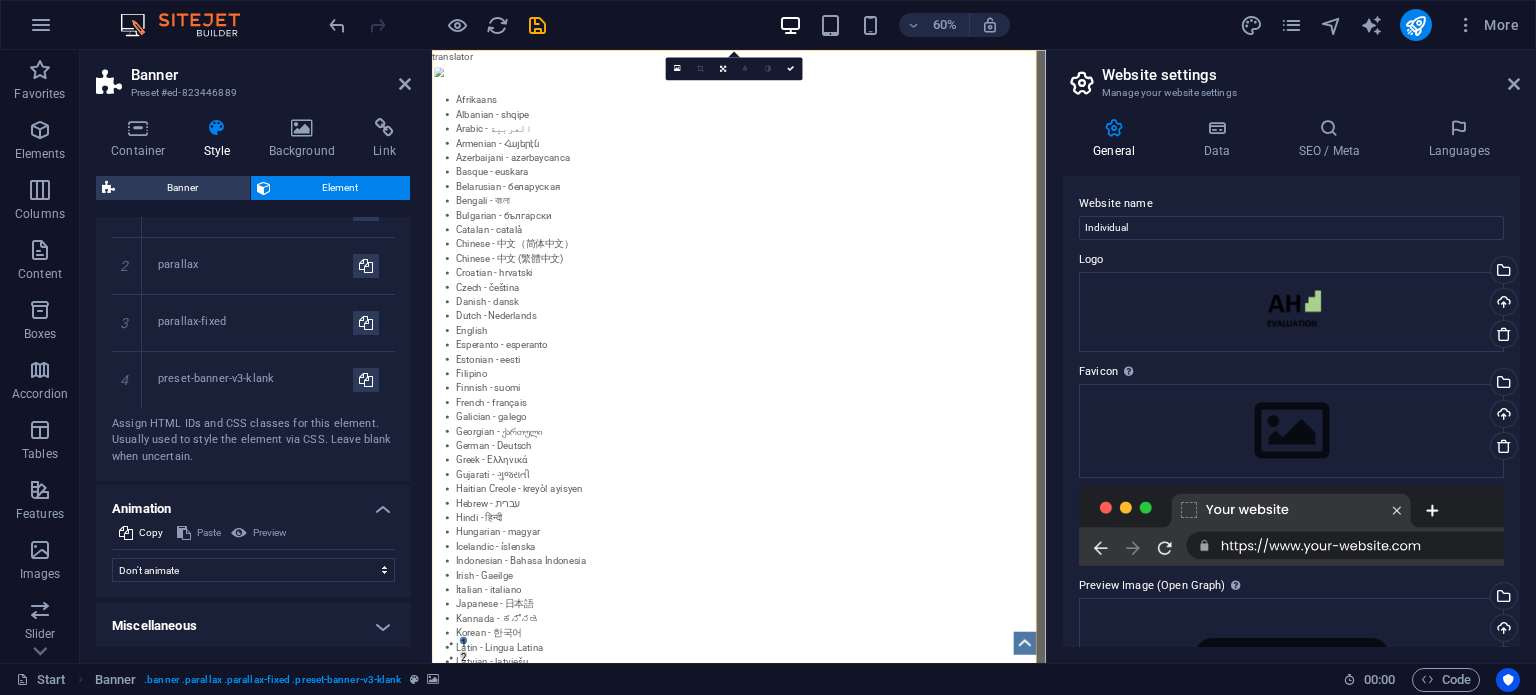 click on "Miscellaneous" at bounding box center [253, 626] 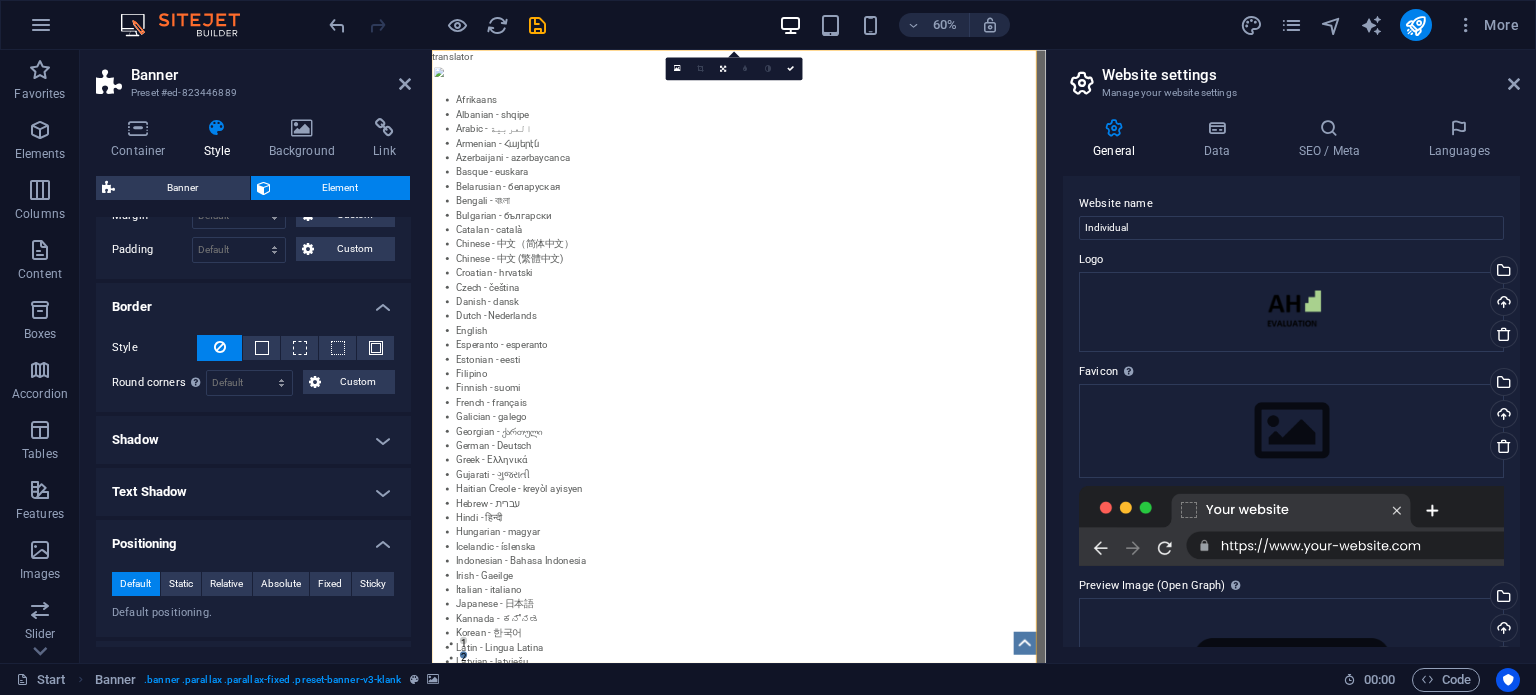 scroll, scrollTop: 90, scrollLeft: 0, axis: vertical 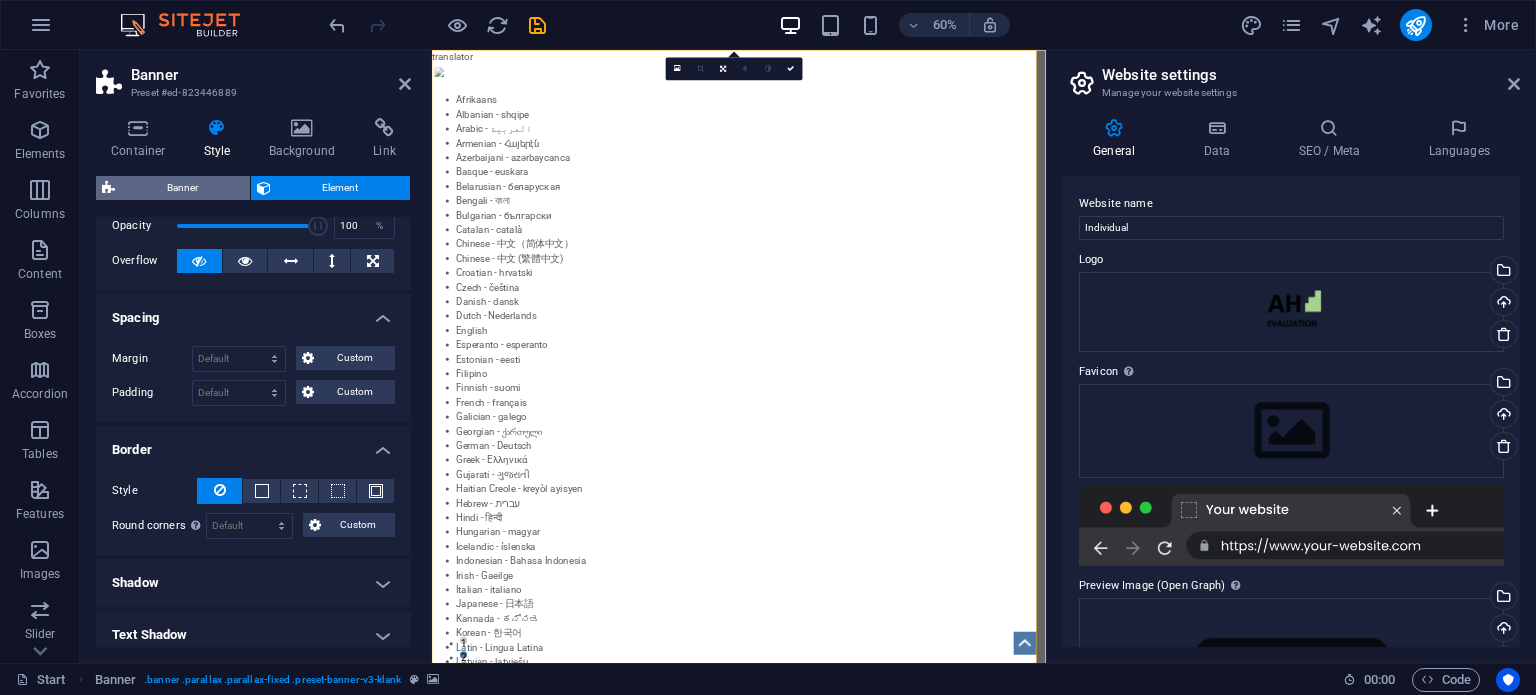 click on "Banner" at bounding box center (182, 188) 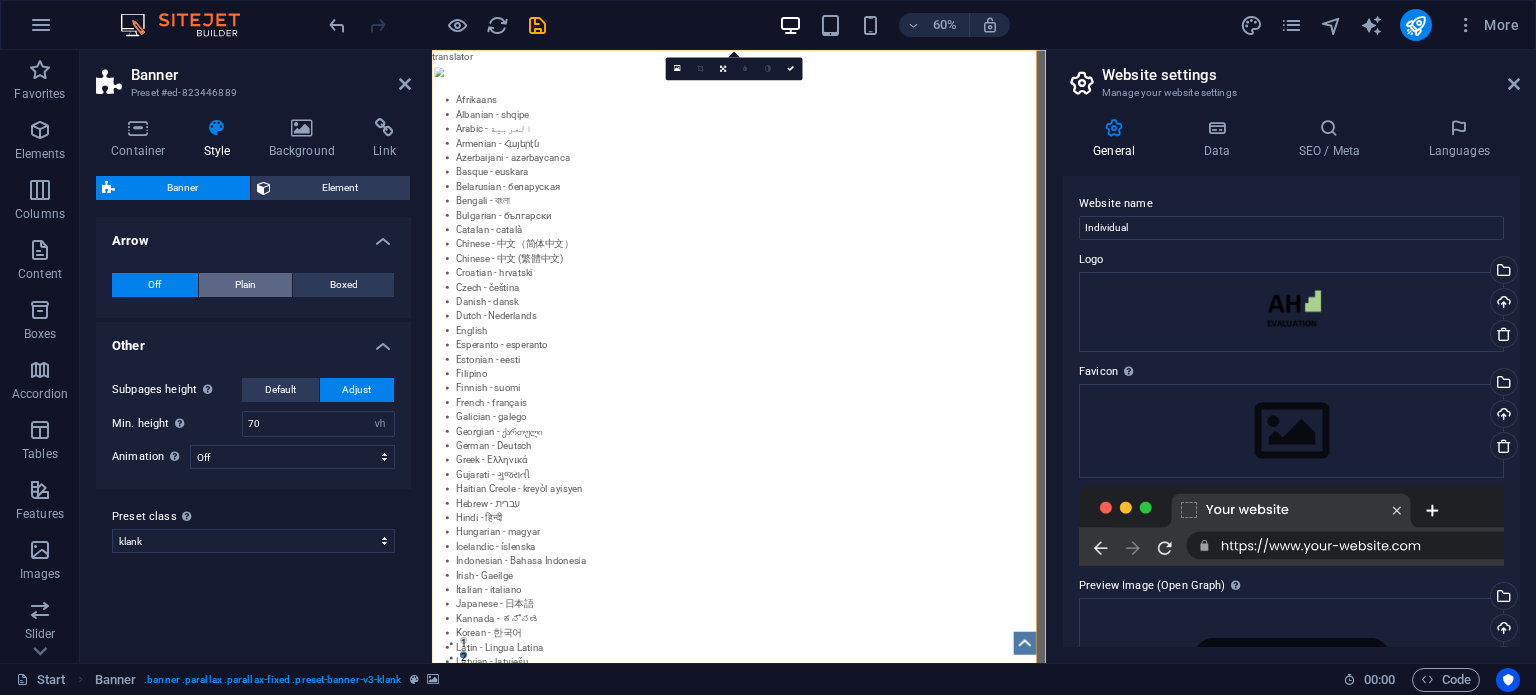 click on "Plain" at bounding box center (246, 285) 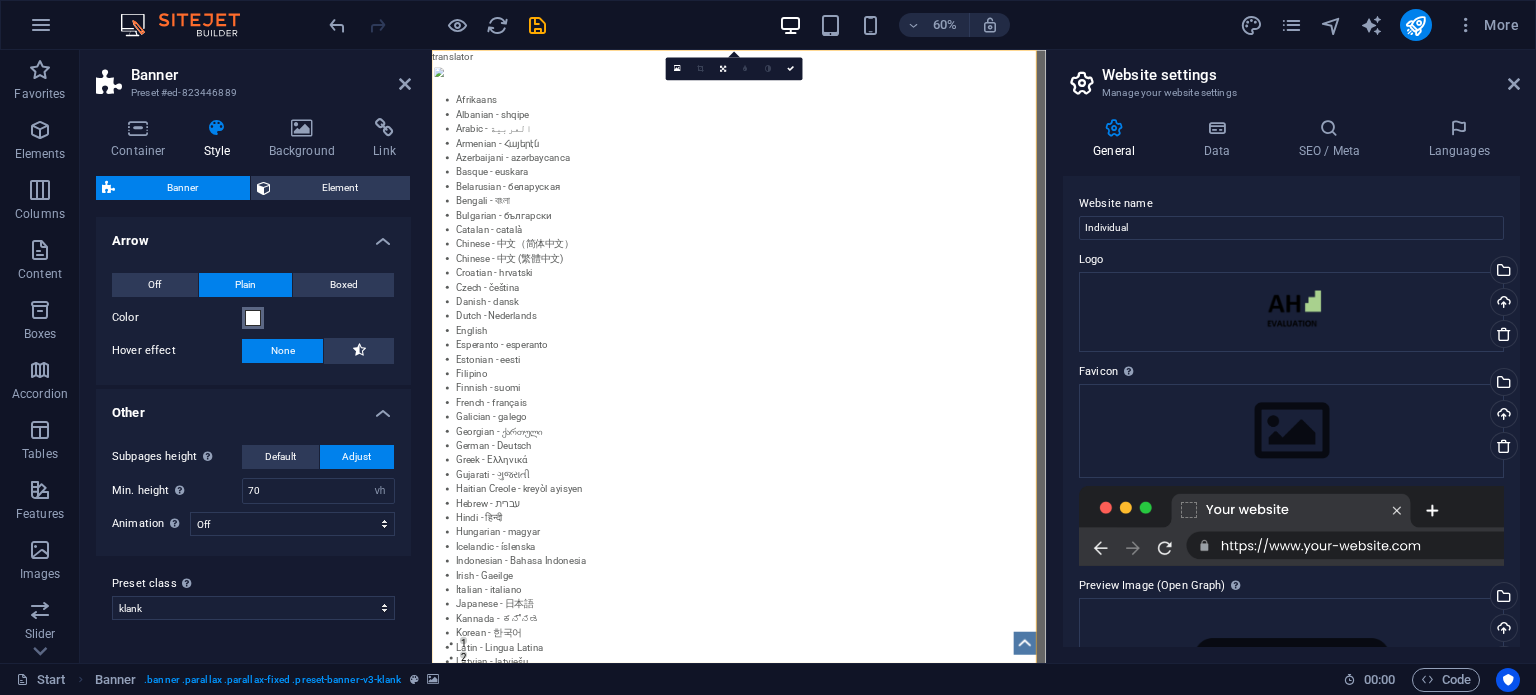 click on "Color" at bounding box center [253, 318] 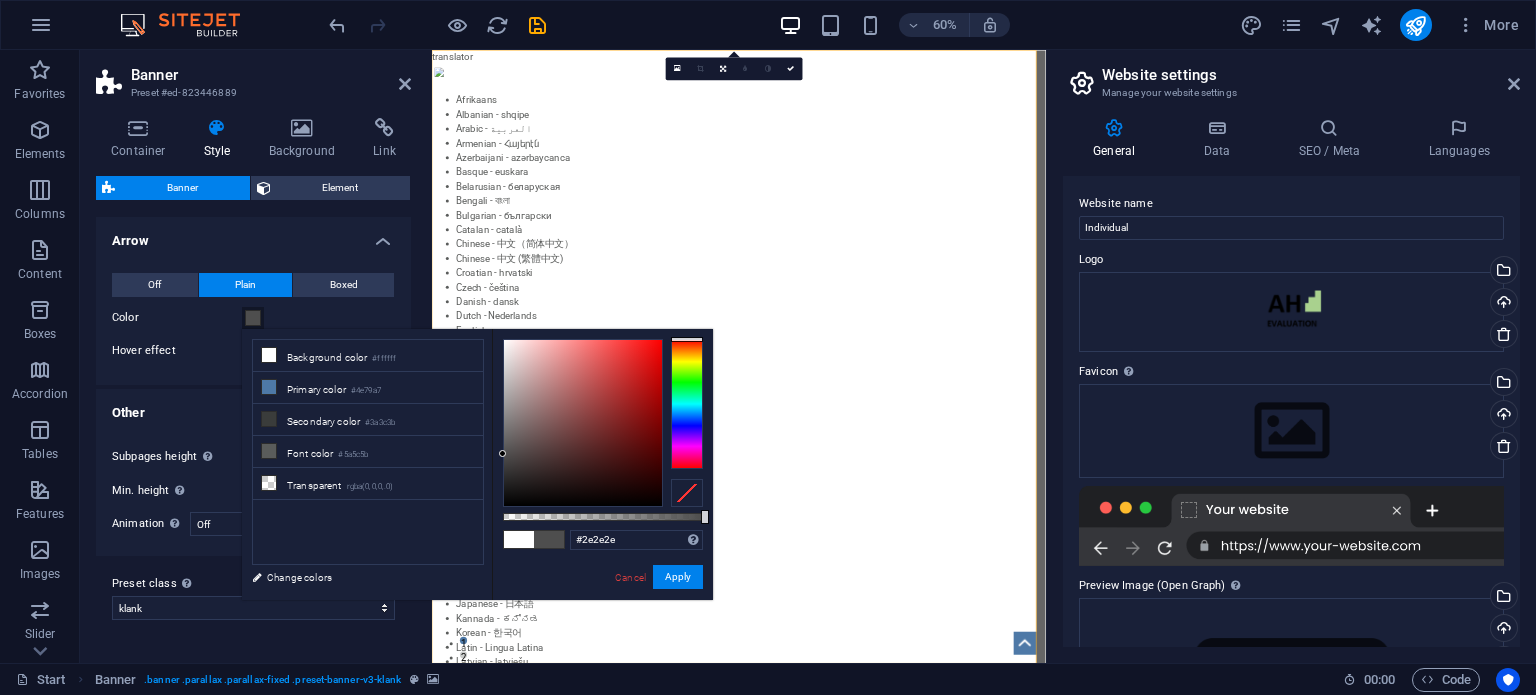 type on "#2c2c2c" 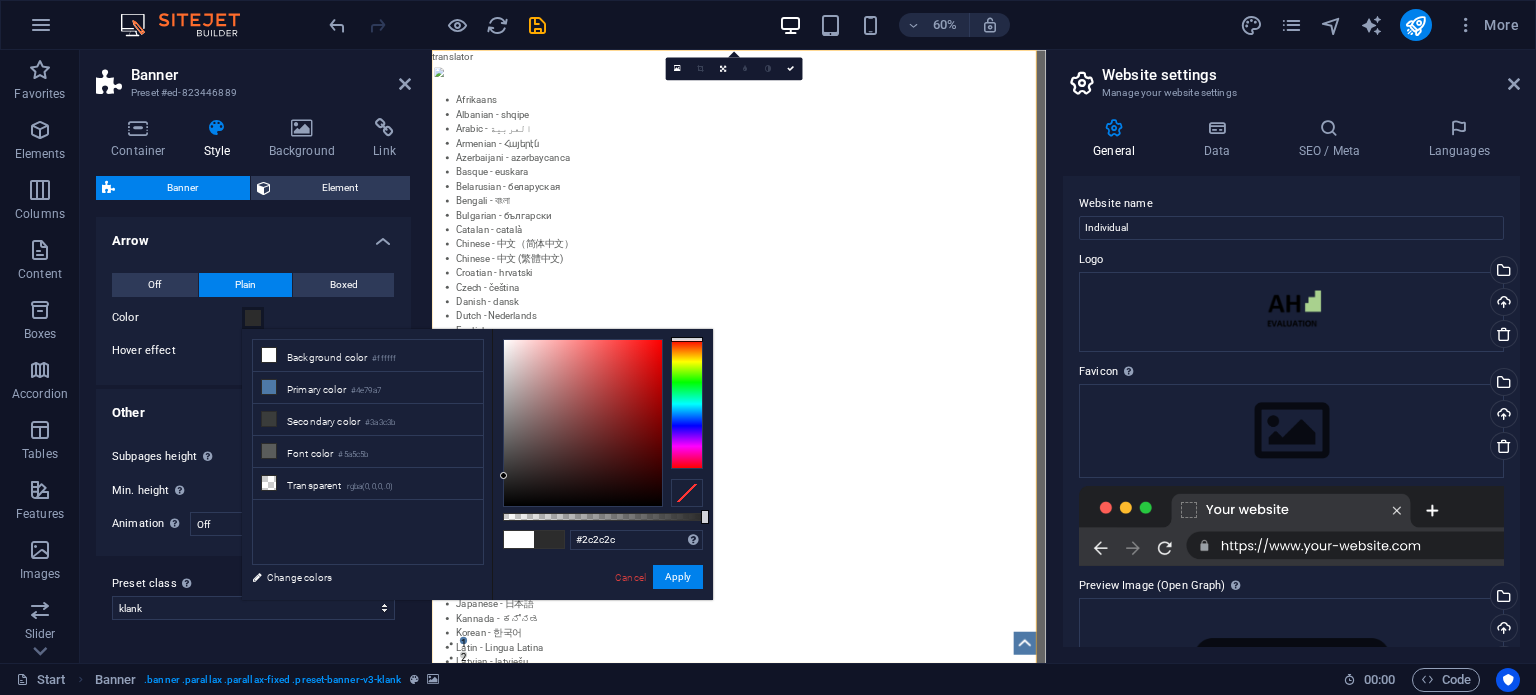 drag, startPoint x: 504, startPoint y: 336, endPoint x: 504, endPoint y: 476, distance: 140 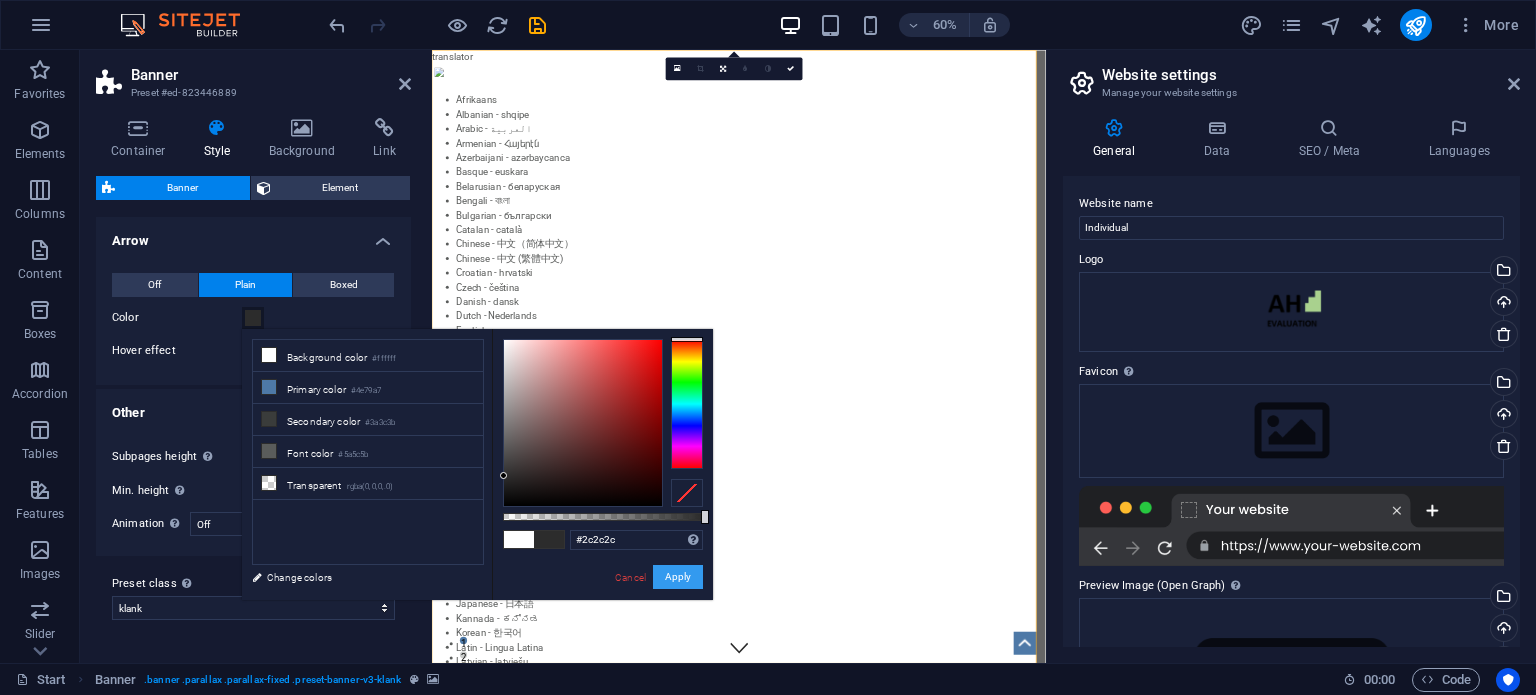 click on "Apply" at bounding box center [678, 577] 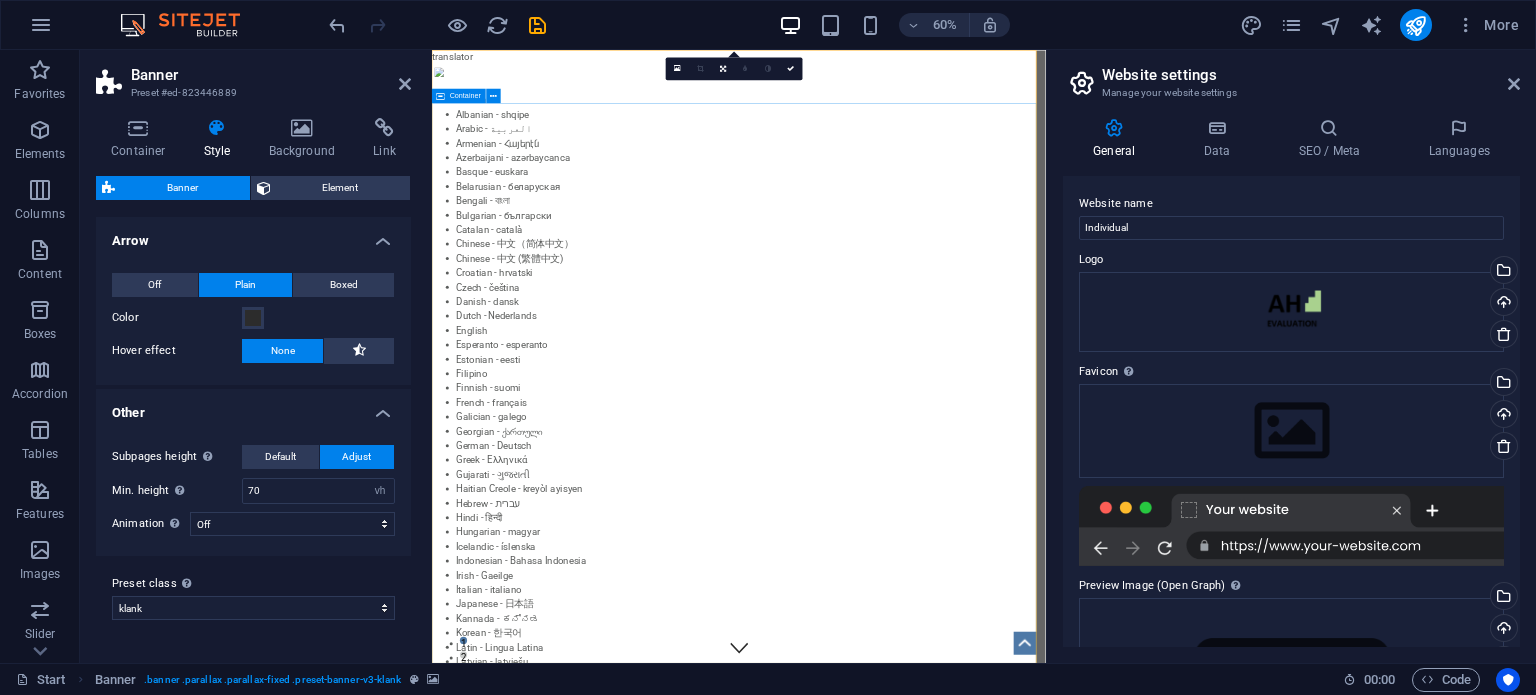 click on "PROFESSIONAL LEAD TOOL GET STARTED WITH YOUR 10-DAY FREE TRIAL. REGISTER NOW! Submit   I have read and understand the privacy policy. Unreadable? Load new" at bounding box center (943, 2196) 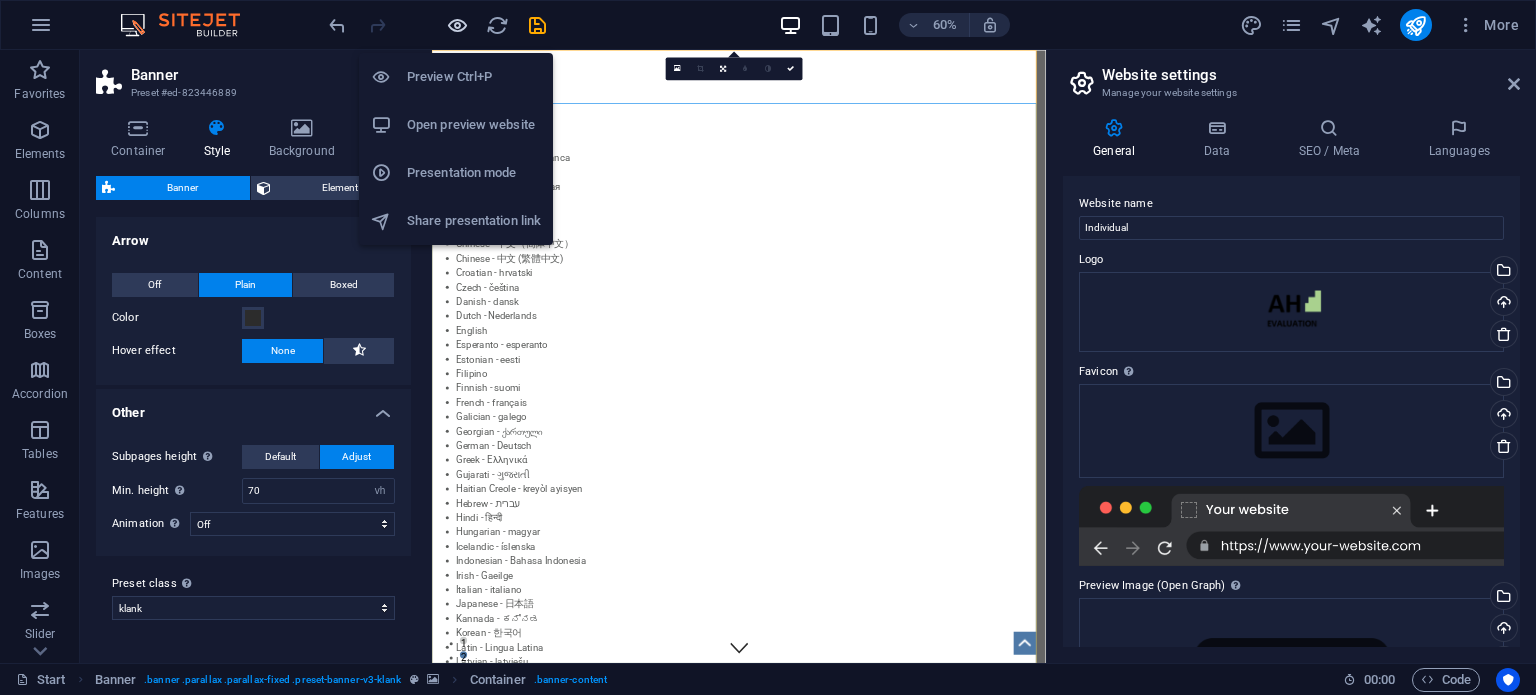 click at bounding box center (457, 25) 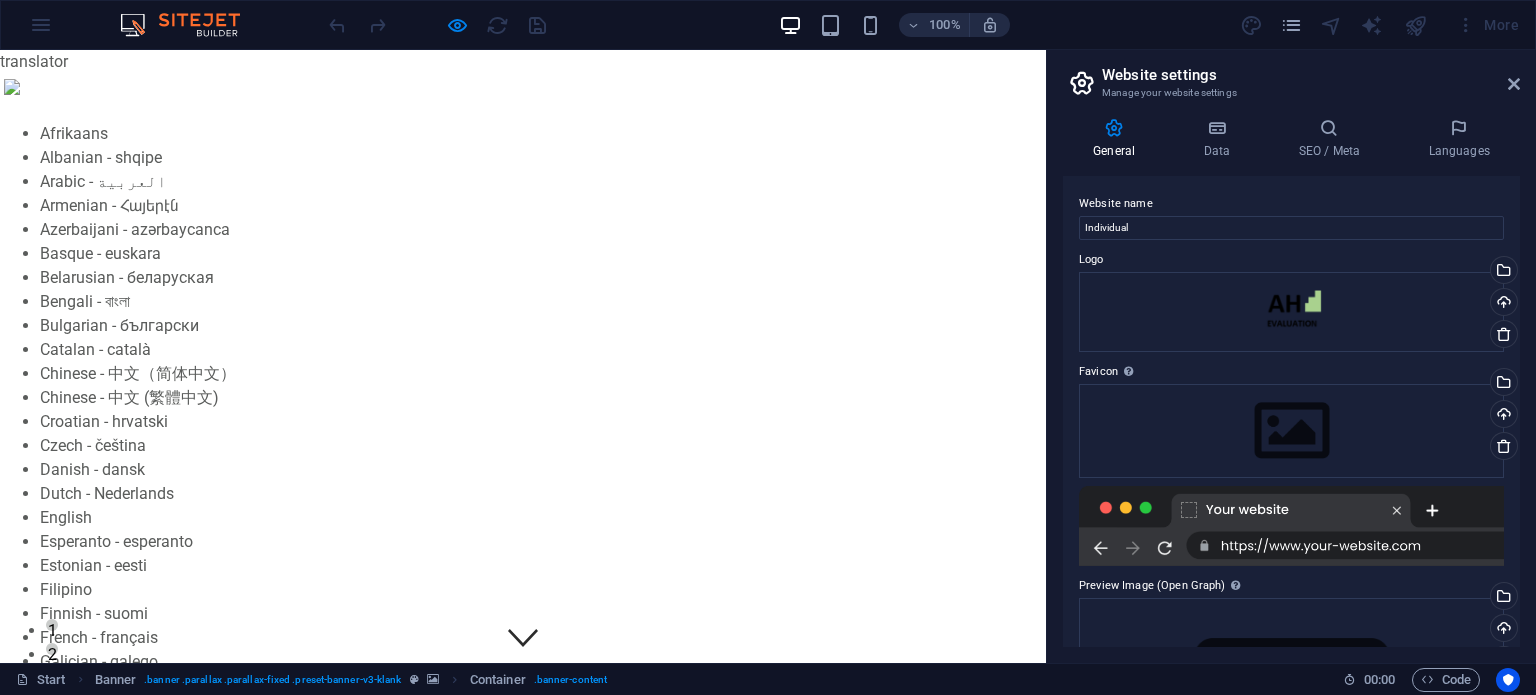 click at bounding box center (638, 2114) 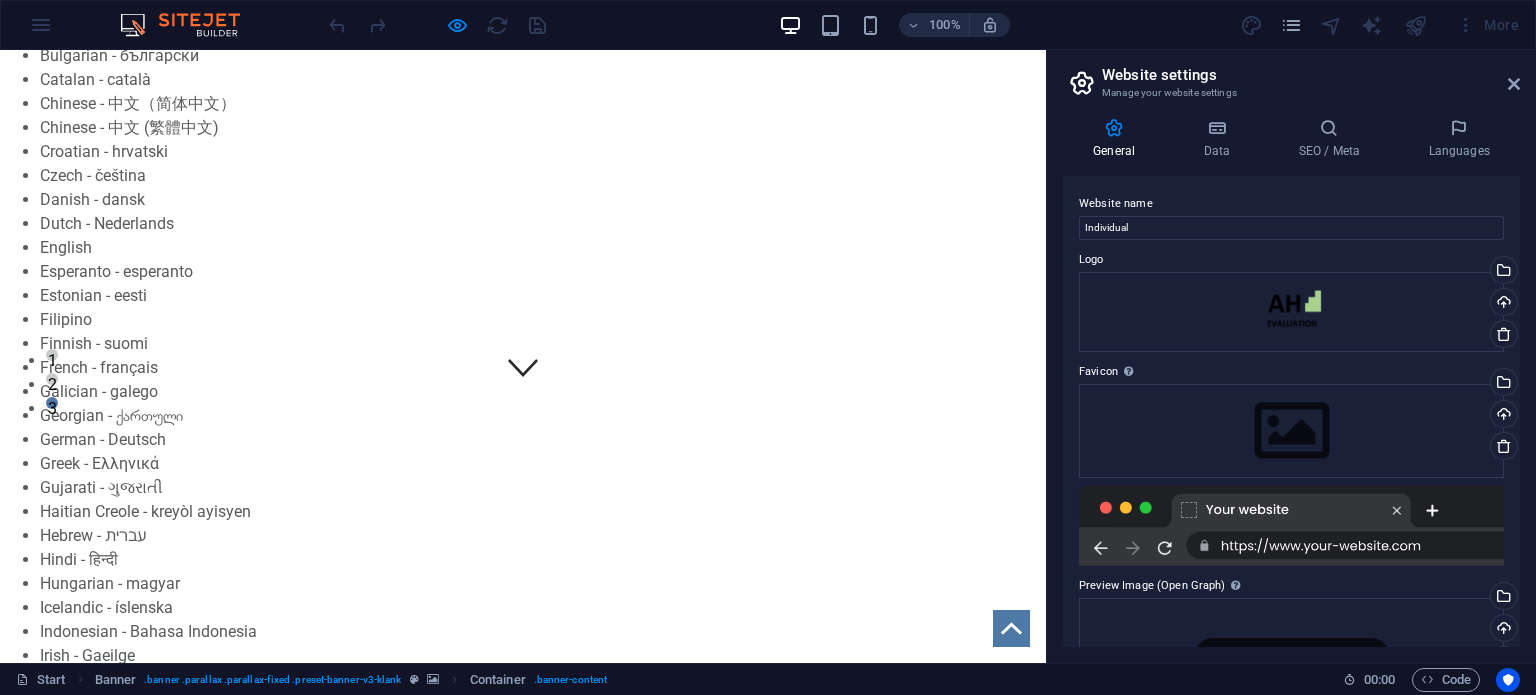 scroll, scrollTop: 275, scrollLeft: 0, axis: vertical 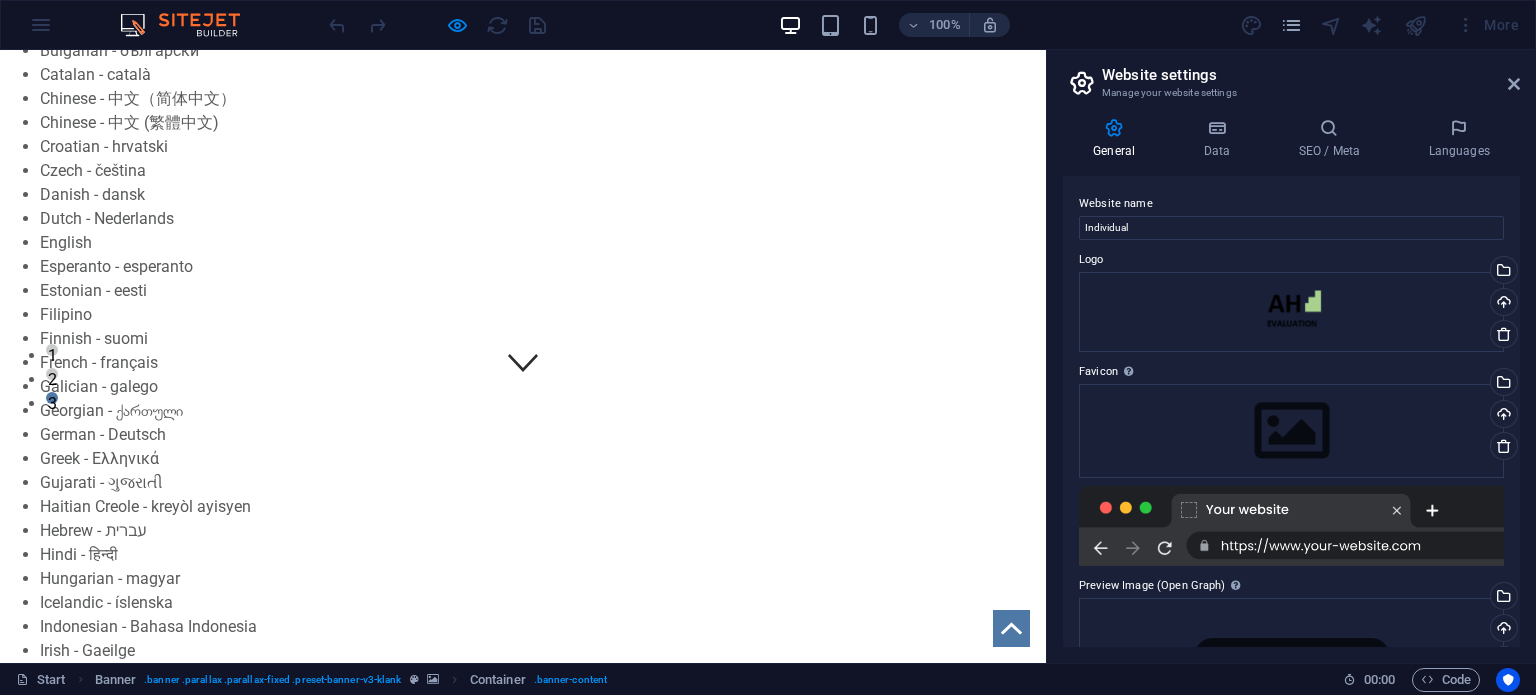 click at bounding box center (174, 1839) 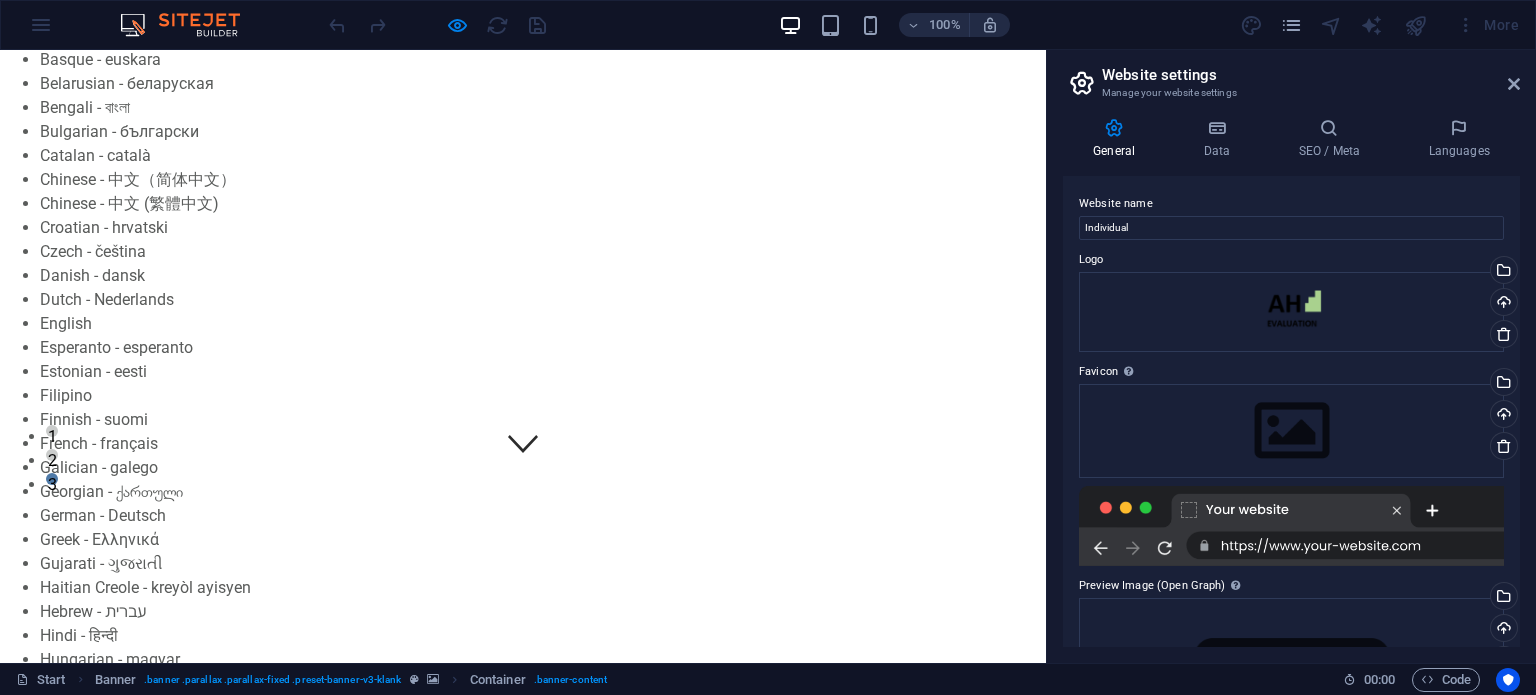 scroll, scrollTop: 187, scrollLeft: 0, axis: vertical 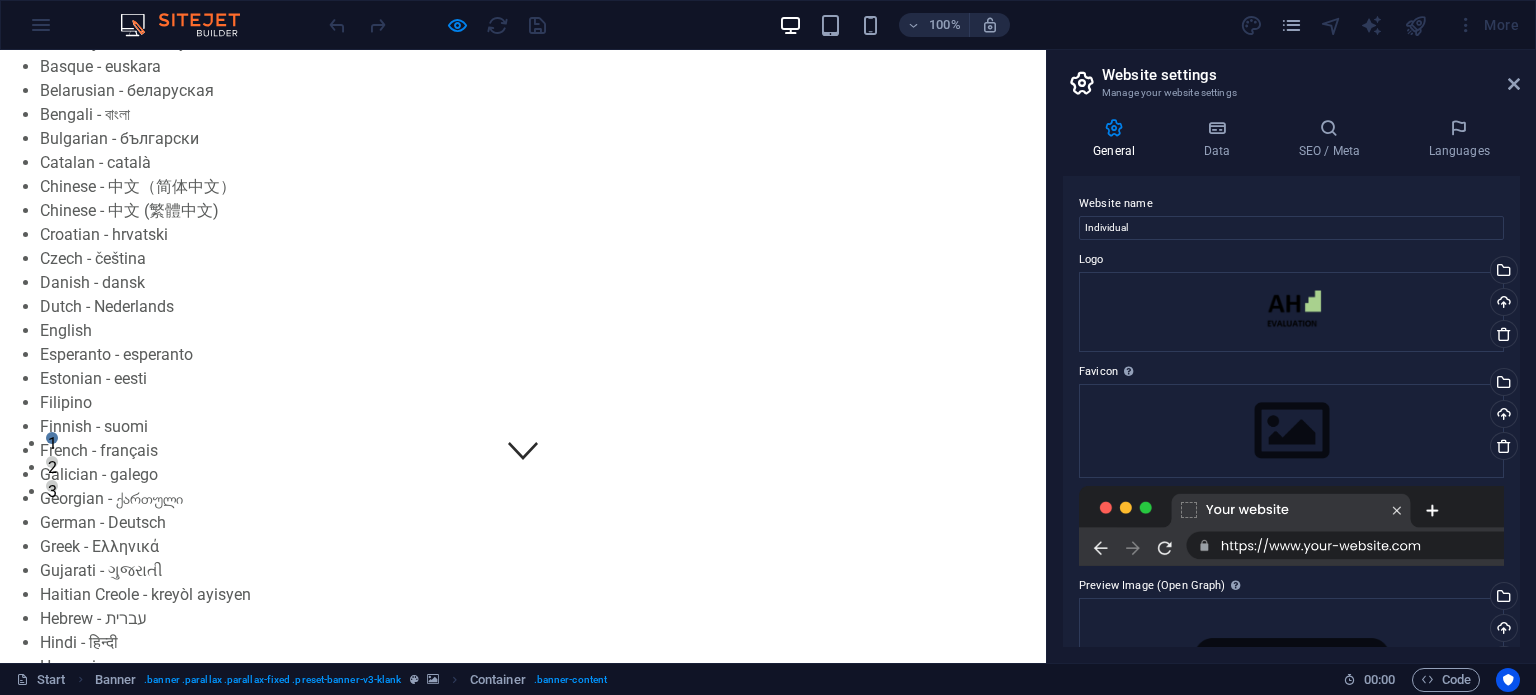 click at bounding box center (406, 1927) 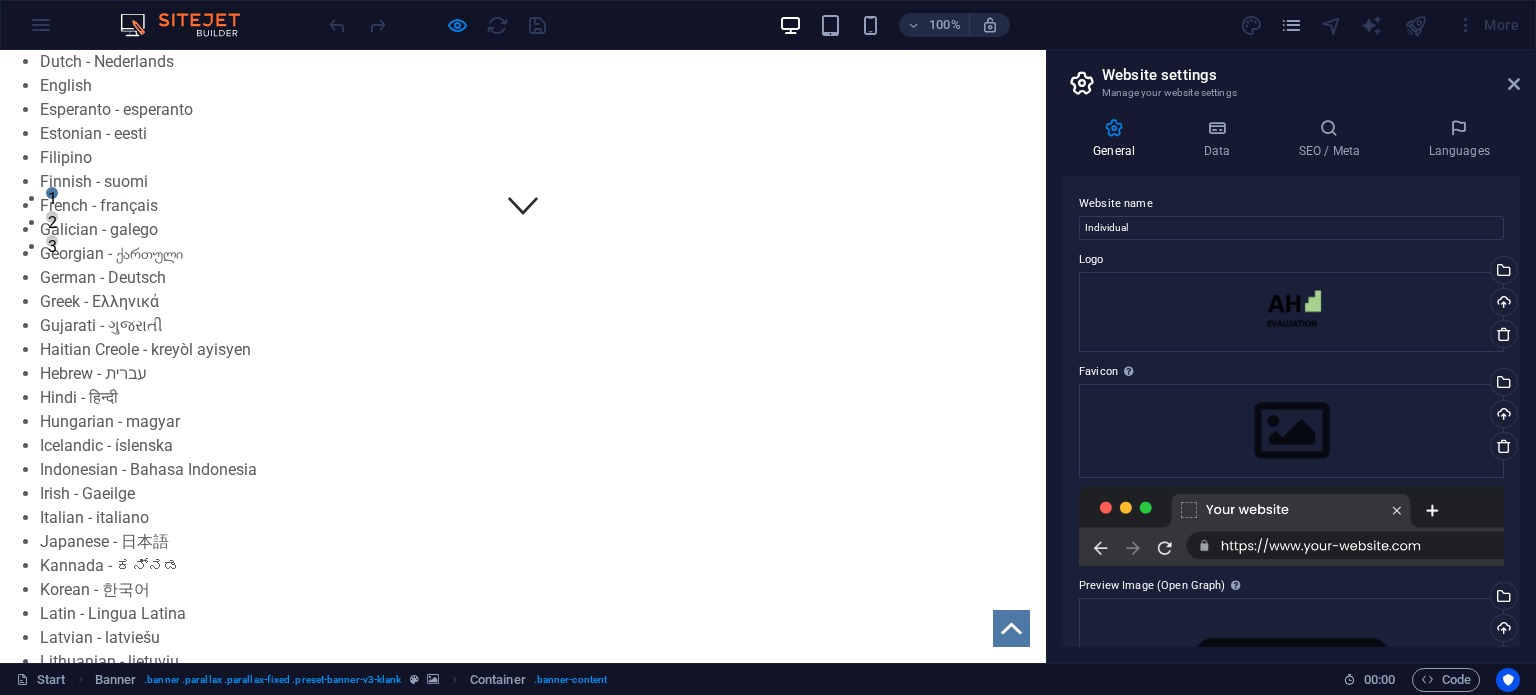 scroll, scrollTop: 0, scrollLeft: 0, axis: both 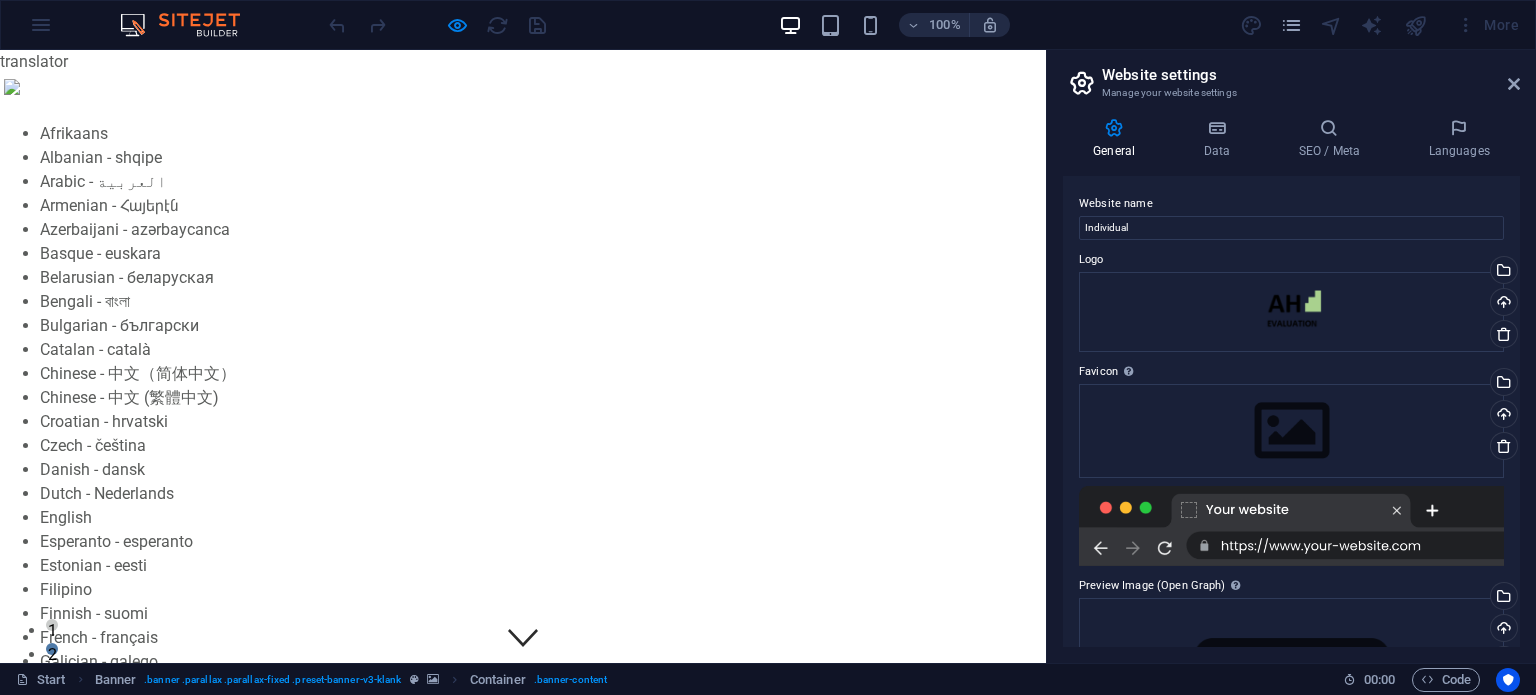 click on "100% More" at bounding box center (768, 25) 